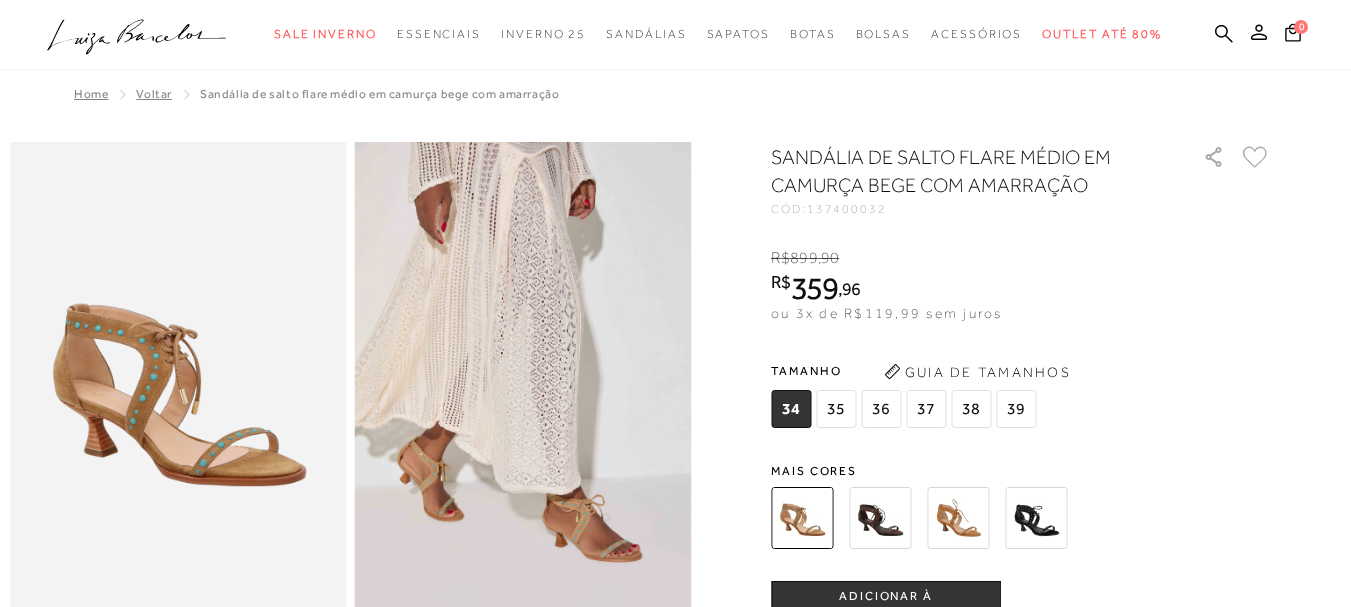 scroll, scrollTop: 0, scrollLeft: 0, axis: both 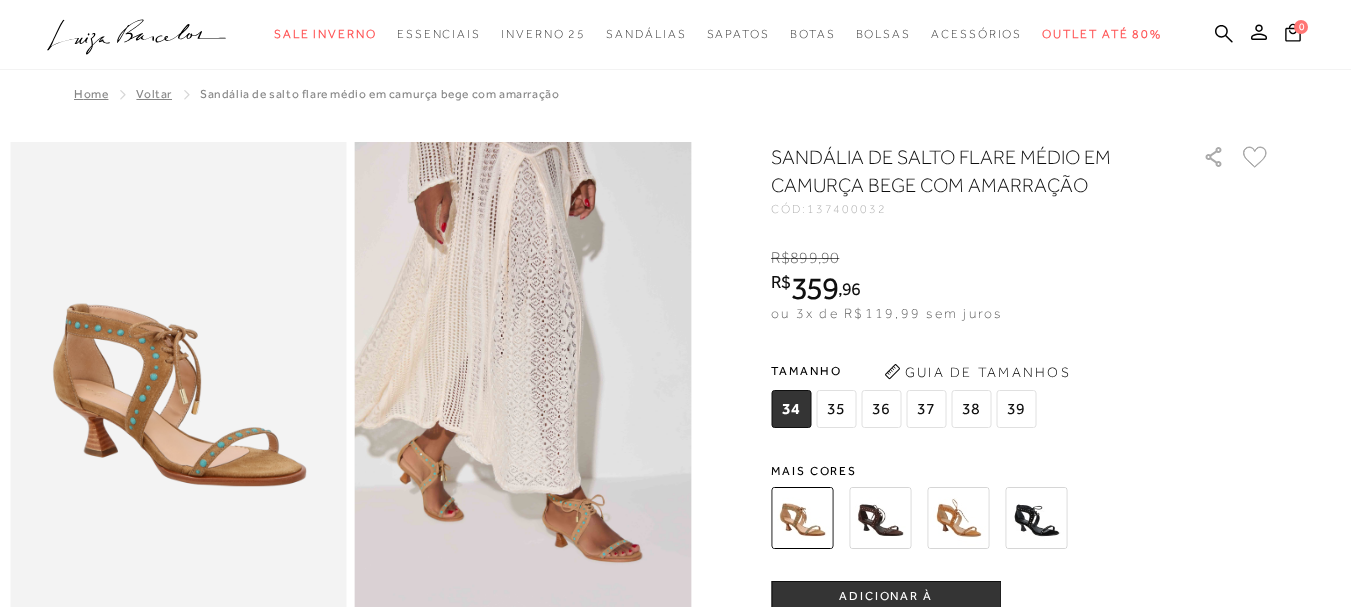 click on "SANDÁLIA DE SALTO FLARE MÉDIO EM CAMURÇA BEGE COM AMARRAÇÃO" at bounding box center [958, 171] 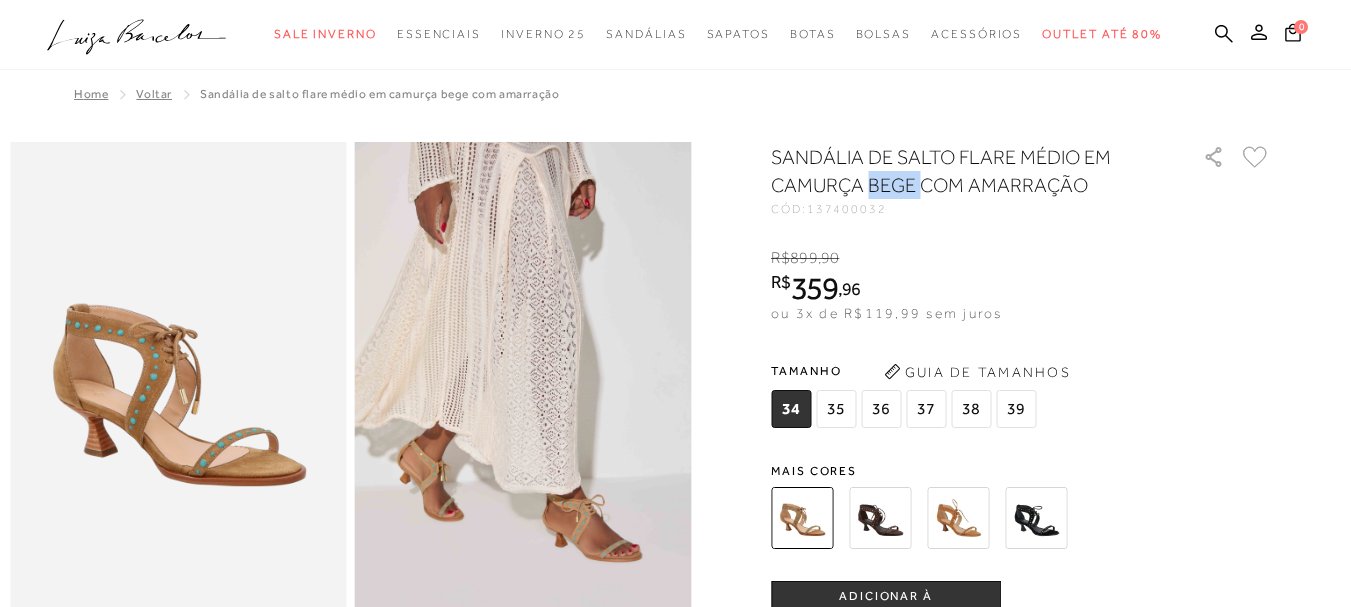 click on "SANDÁLIA DE SALTO FLARE MÉDIO EM CAMURÇA BEGE COM AMARRAÇÃO" at bounding box center (958, 171) 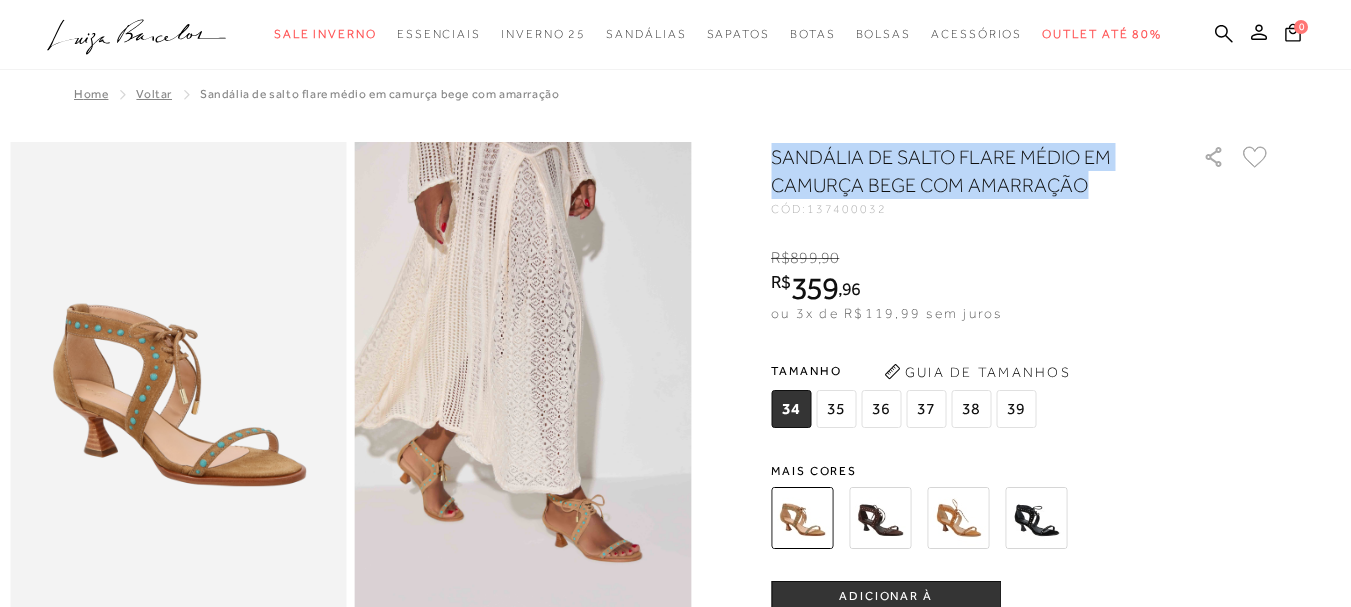 click on "SANDÁLIA DE SALTO FLARE MÉDIO EM CAMURÇA BEGE COM AMARRAÇÃO" at bounding box center (958, 171) 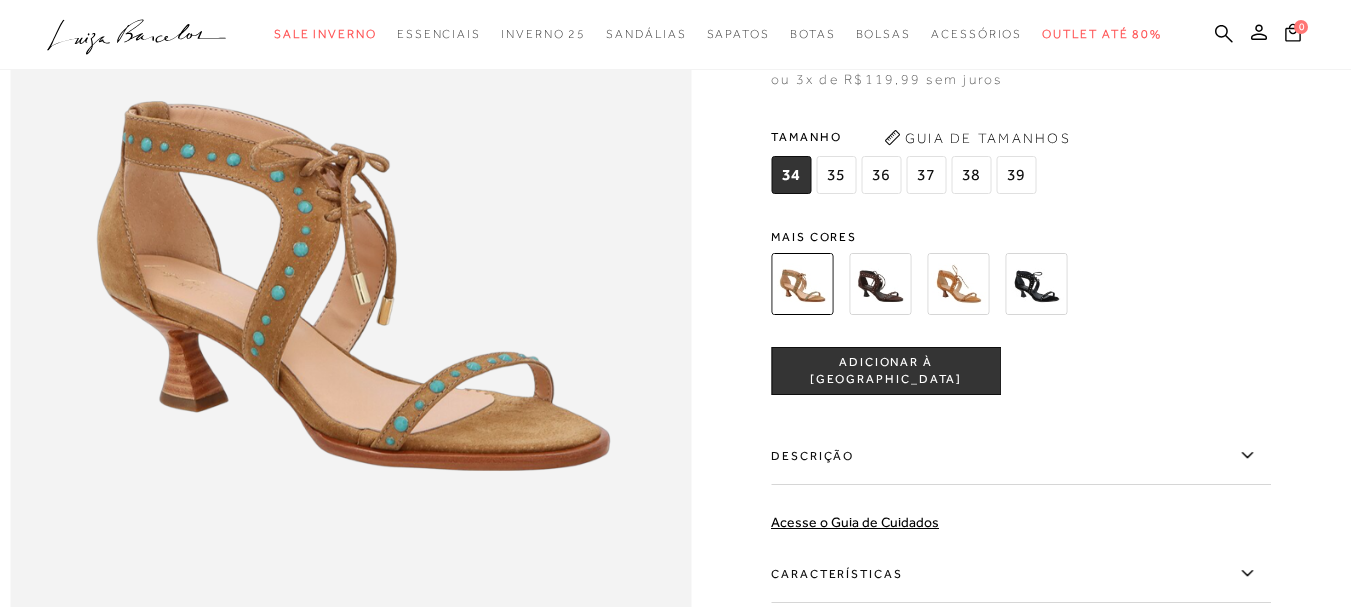 scroll, scrollTop: 1500, scrollLeft: 0, axis: vertical 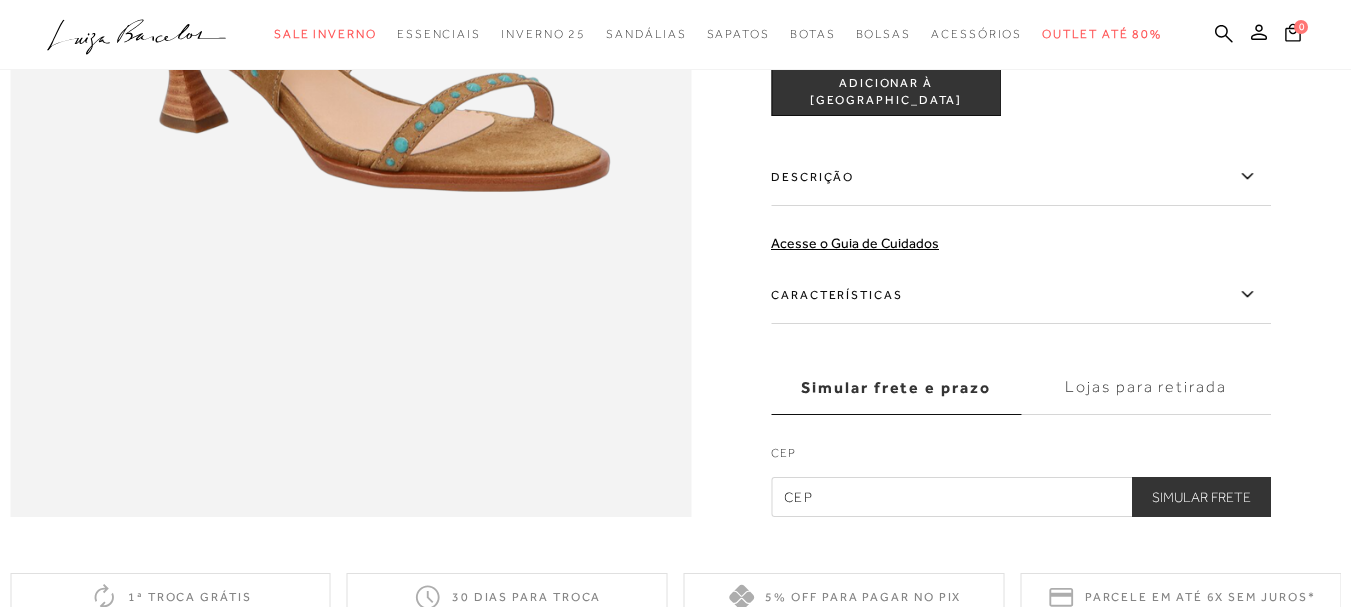 click on "Descrição" at bounding box center (1021, 177) 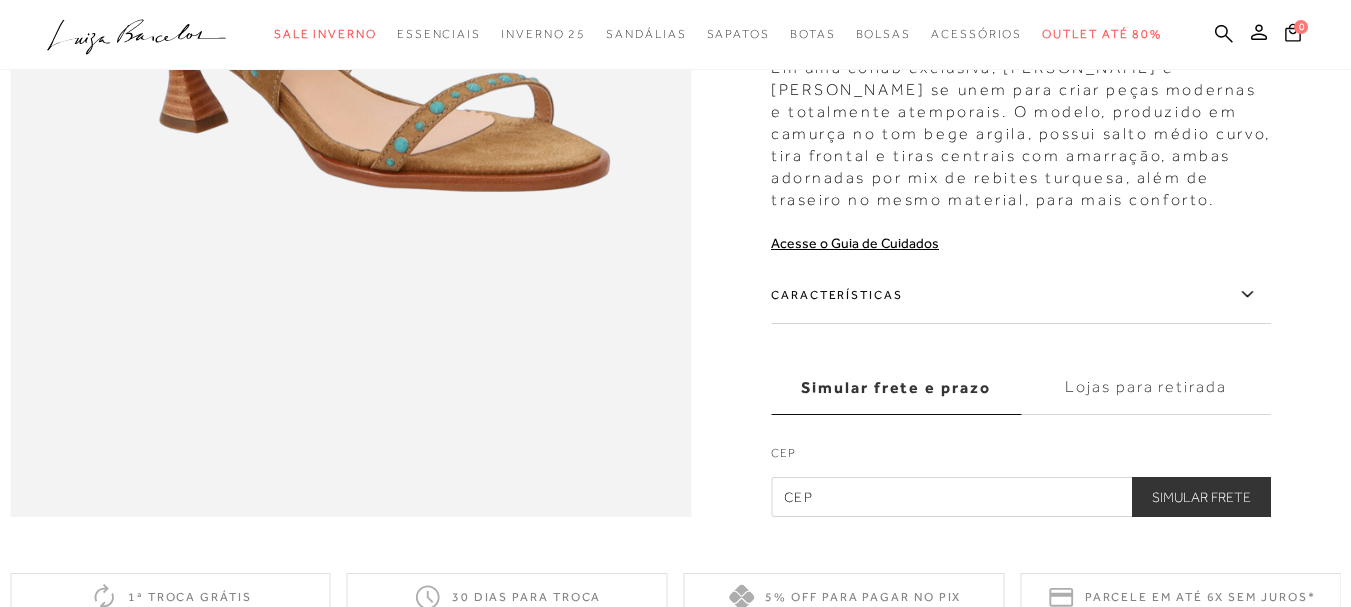 click on "Em uma collab exclusiva, Luiza Barcelos e Nati Vozza se unem para criar peças modernas e totalmente atemporais. O modelo, produzido em camurça no tom bege argila, possui salto médio curvo, tira frontal e tiras centrais com amarração, ambas adornadas por mix de rebites turquesa, além de traseiro no mesmo material, para mais conforto." at bounding box center (1021, 129) 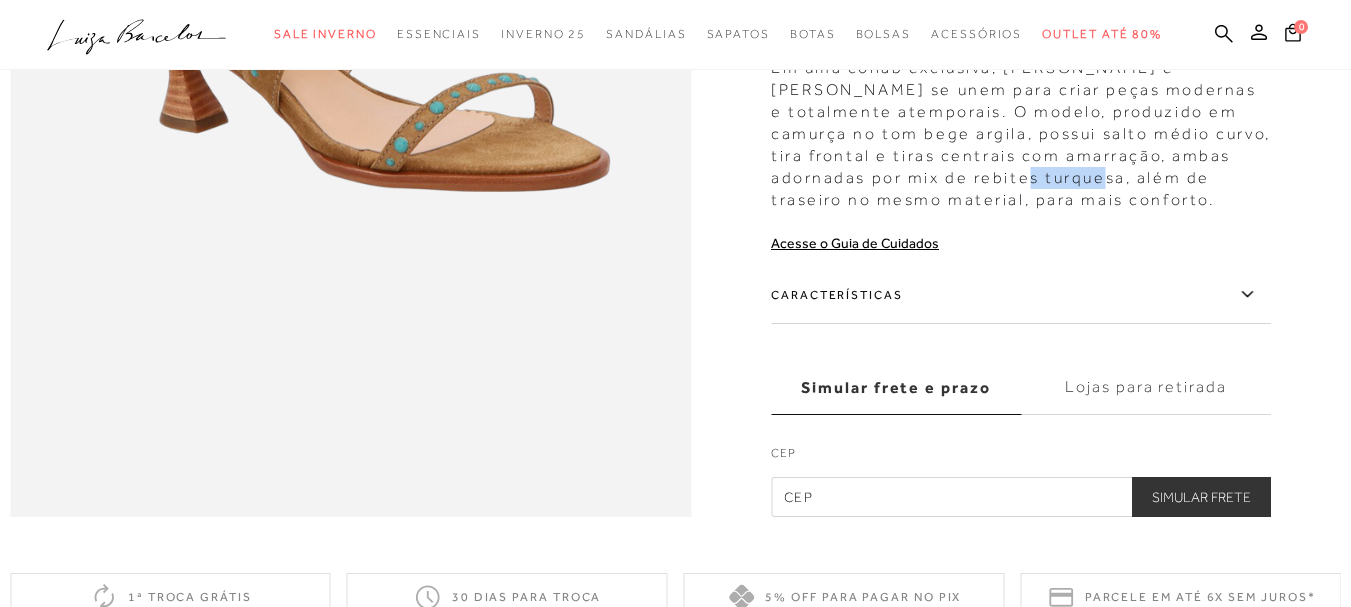 click on "Em uma collab exclusiva, Luiza Barcelos e Nati Vozza se unem para criar peças modernas e totalmente atemporais. O modelo, produzido em camurça no tom bege argila, possui salto médio curvo, tira frontal e tiras centrais com amarração, ambas adornadas por mix de rebites turquesa, além de traseiro no mesmo material, para mais conforto." at bounding box center (1021, 129) 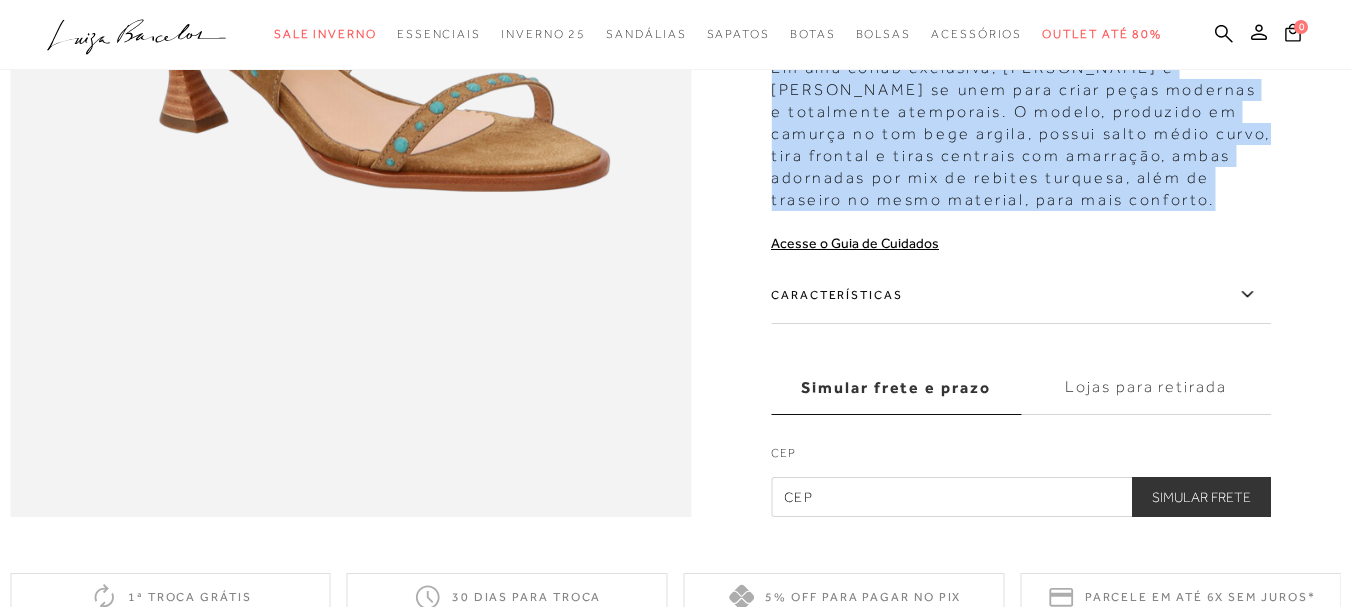 click on "Em uma collab exclusiva, Luiza Barcelos e Nati Vozza se unem para criar peças modernas e totalmente atemporais. O modelo, produzido em camurça no tom bege argila, possui salto médio curvo, tira frontal e tiras centrais com amarração, ambas adornadas por mix de rebites turquesa, além de traseiro no mesmo material, para mais conforto." at bounding box center [1021, 129] 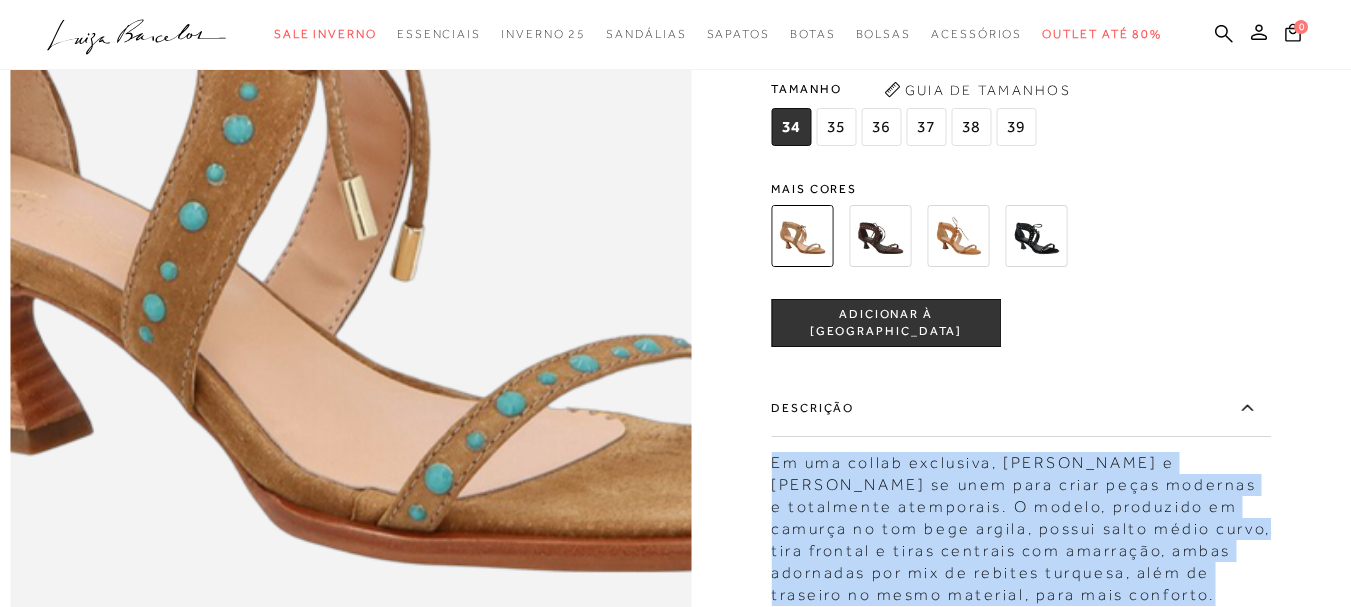 scroll, scrollTop: 1100, scrollLeft: 0, axis: vertical 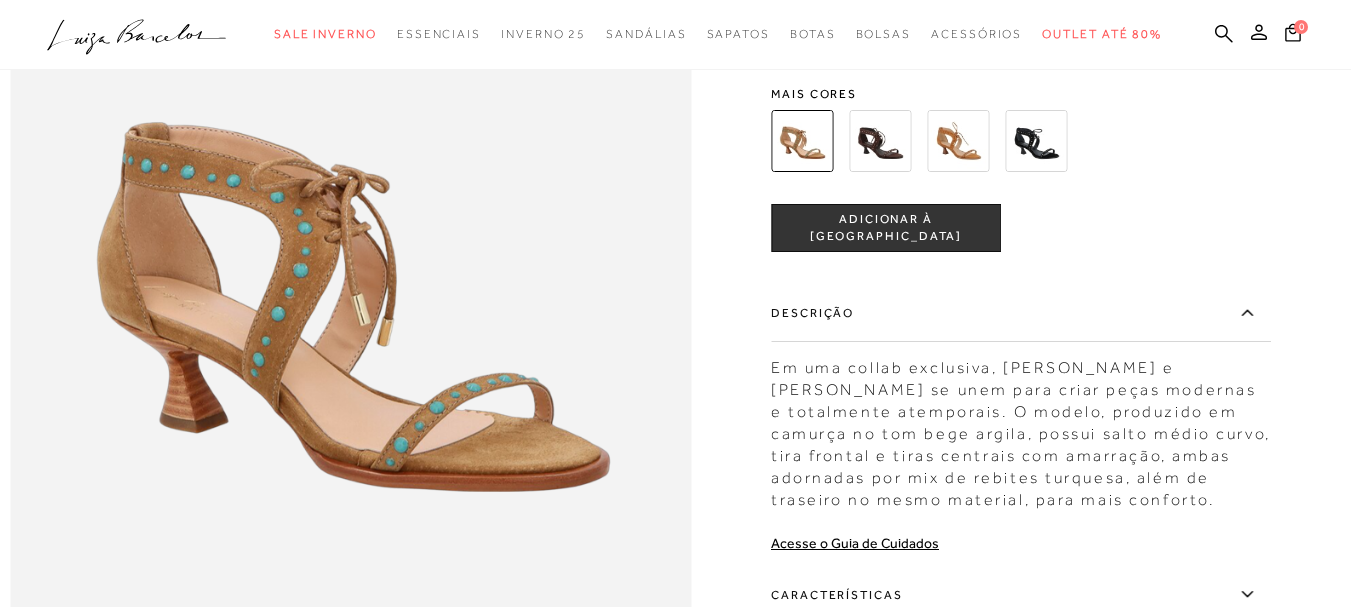 click on "SANDÁLIA DE SALTO FLARE MÉDIO EM CAMURÇA BEGE COM AMARRAÇÃO
CÓD:
137400032
×
É necessário selecionar um tamanho para adicionar o produto como favorito.
R$ 899 , 90
R$ 359 , 96
ou 3x de R$119,99 sem juros
De  R$ 899,90
Por:  R$ 359,96
Tamanho" at bounding box center [1021, 291] 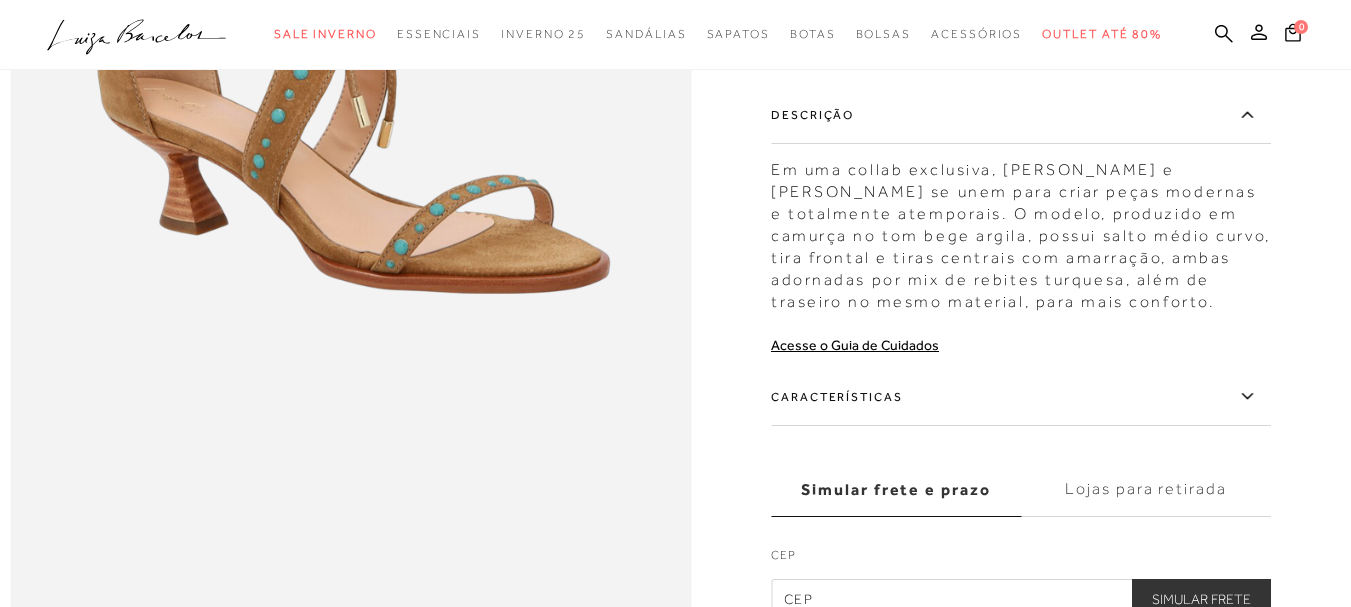 scroll, scrollTop: 1400, scrollLeft: 0, axis: vertical 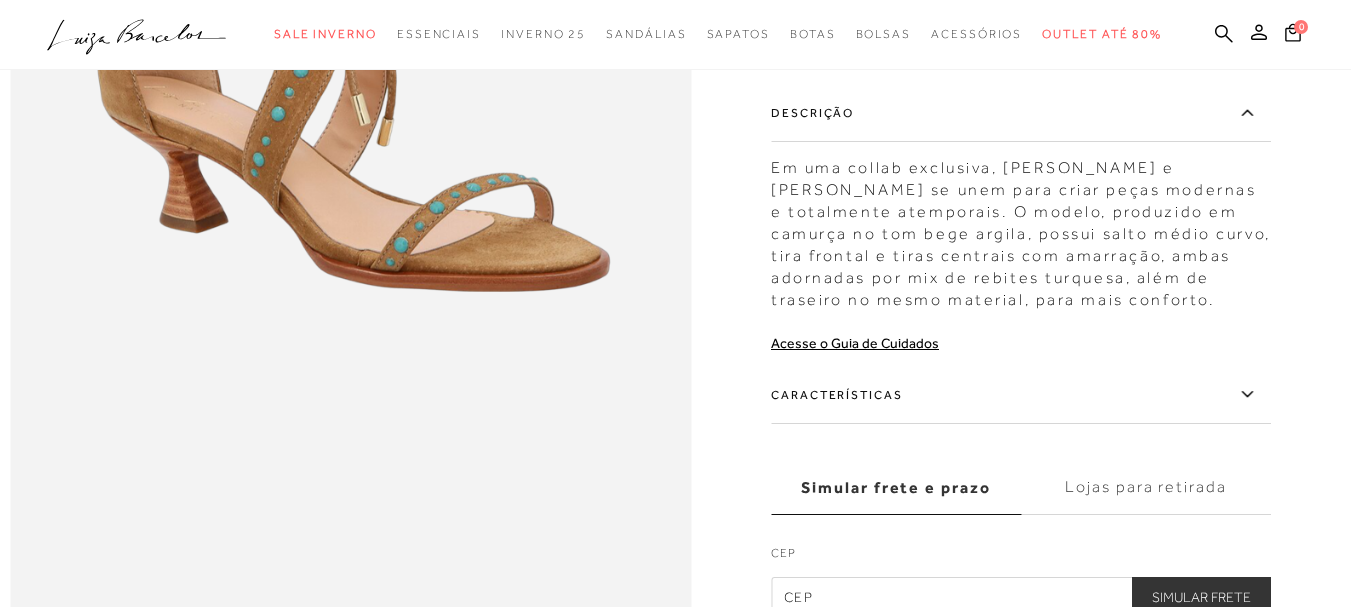 click on "Características" at bounding box center [1021, 395] 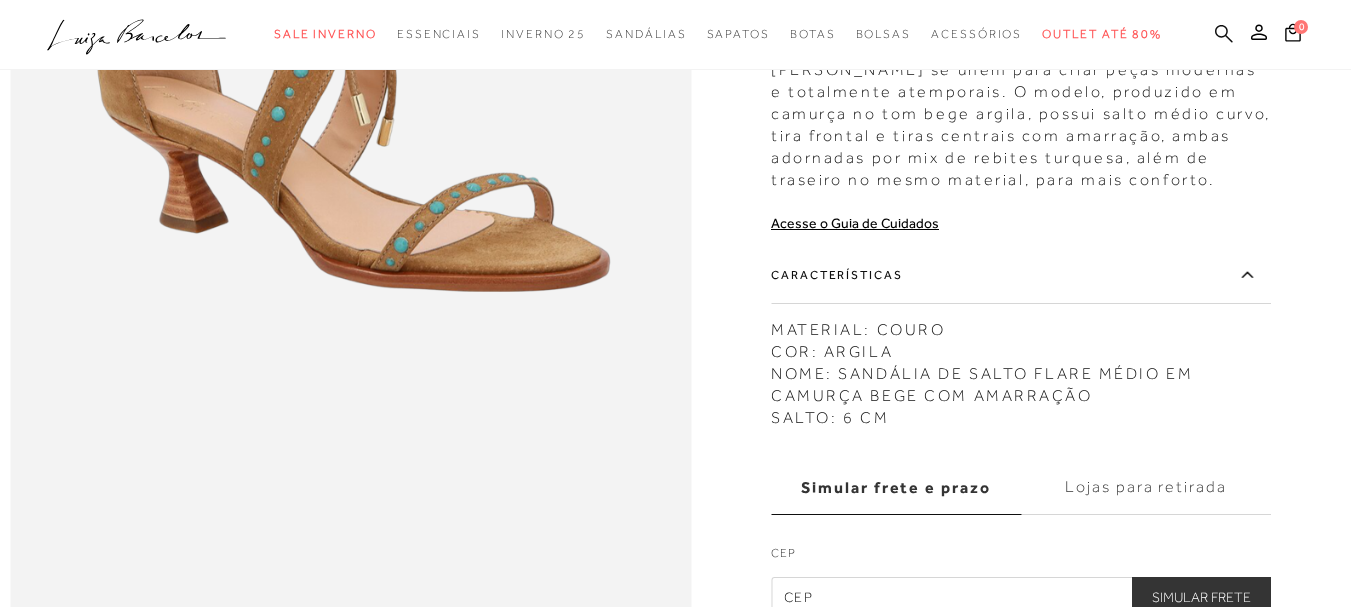 click 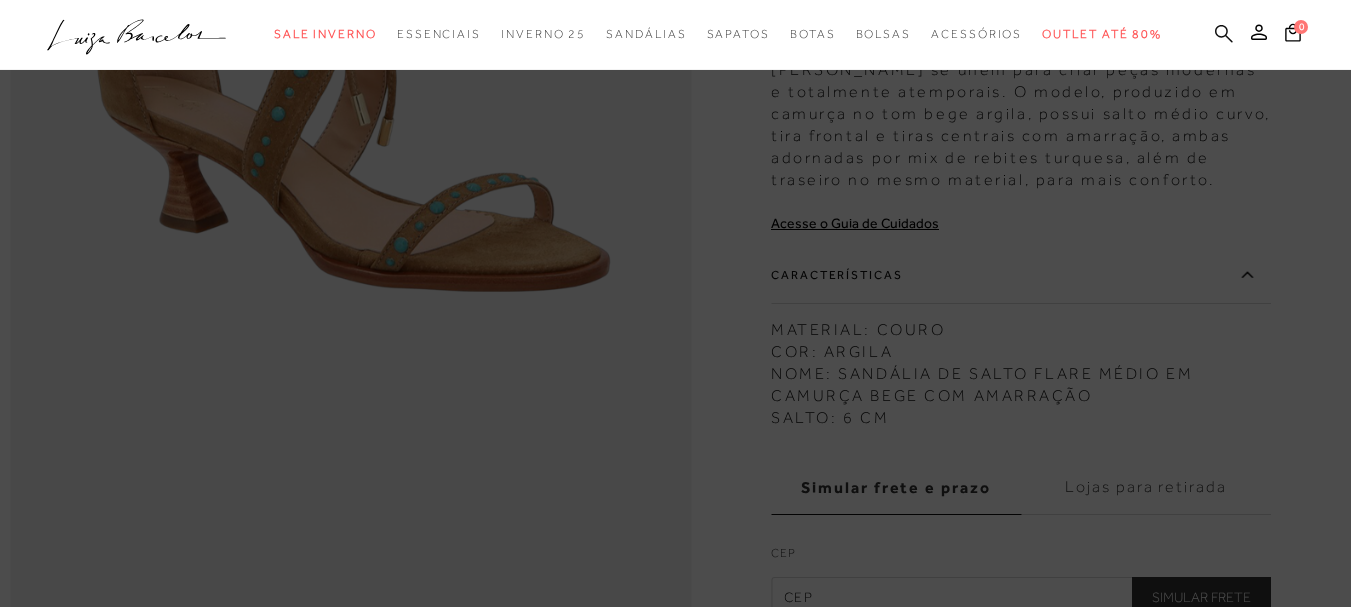 click 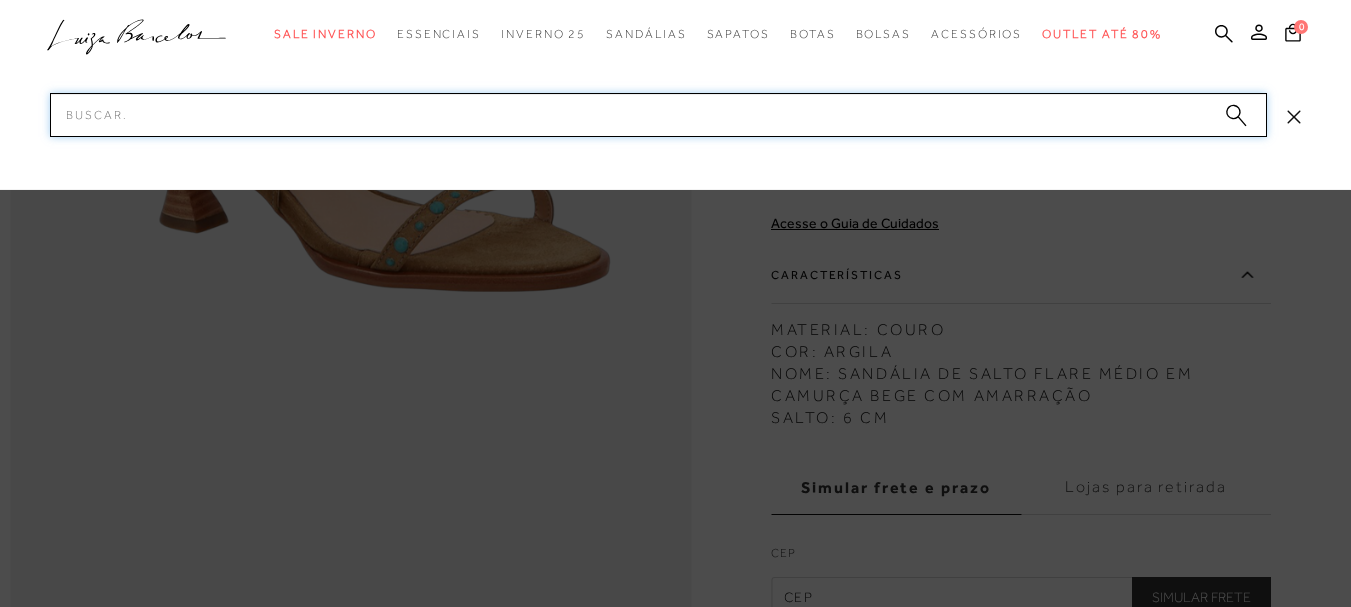 click on "Pesquisar" at bounding box center [658, 115] 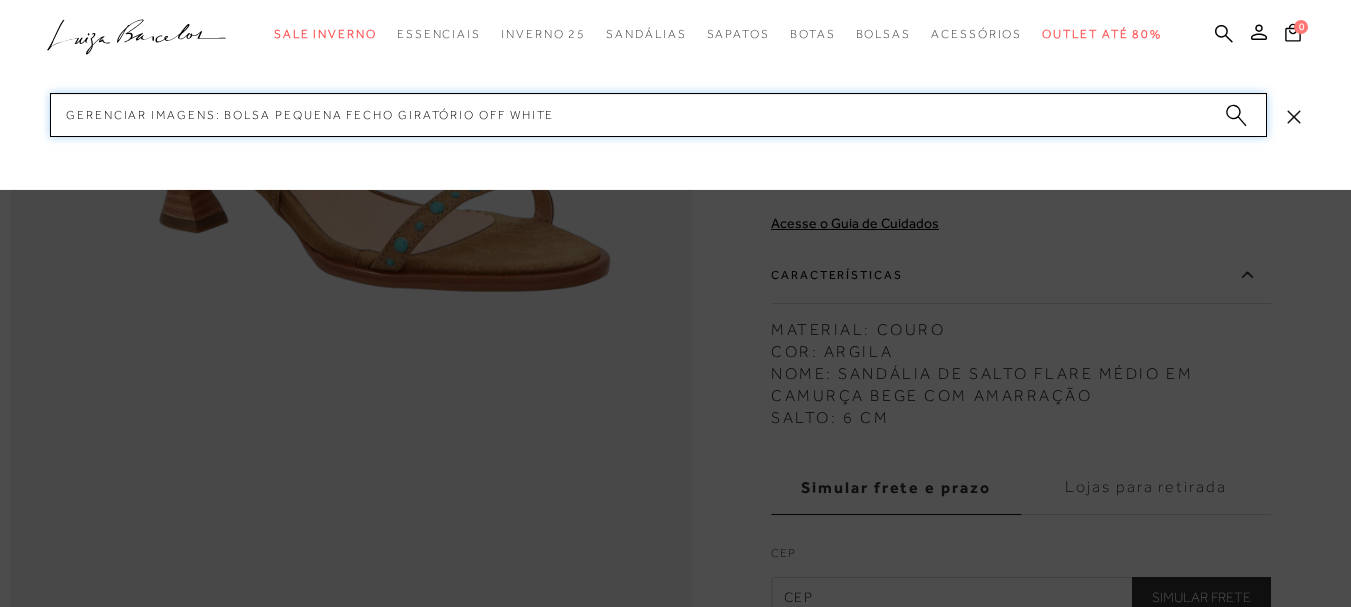 type 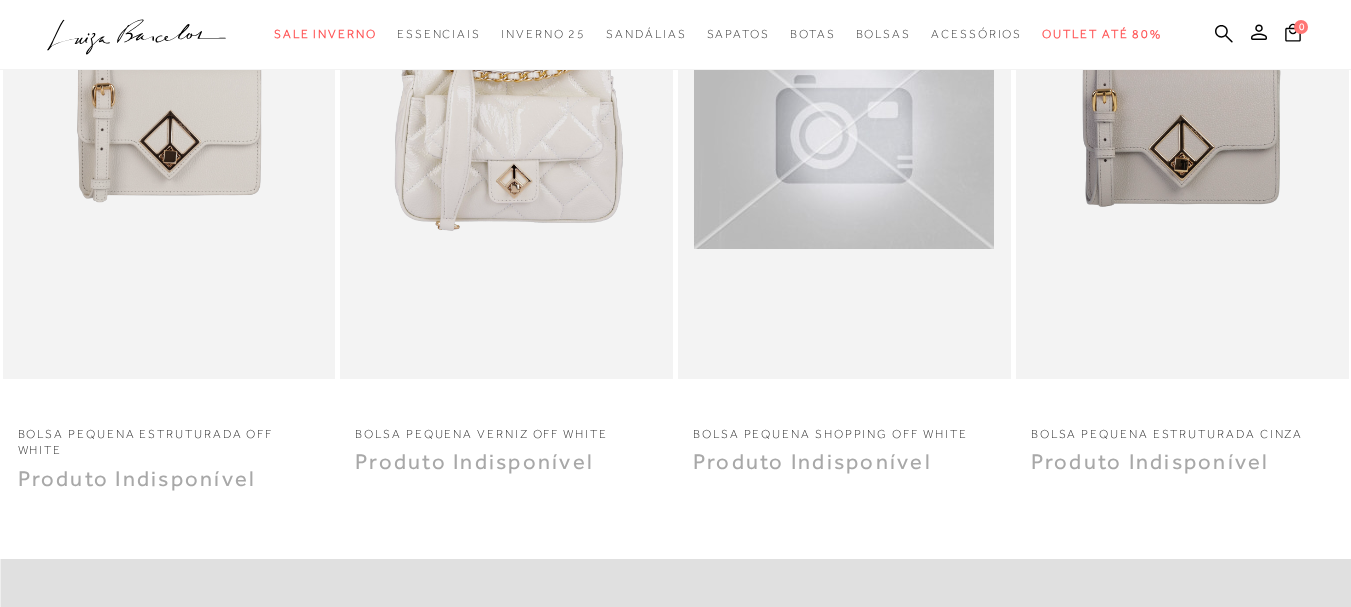 scroll, scrollTop: 0, scrollLeft: 0, axis: both 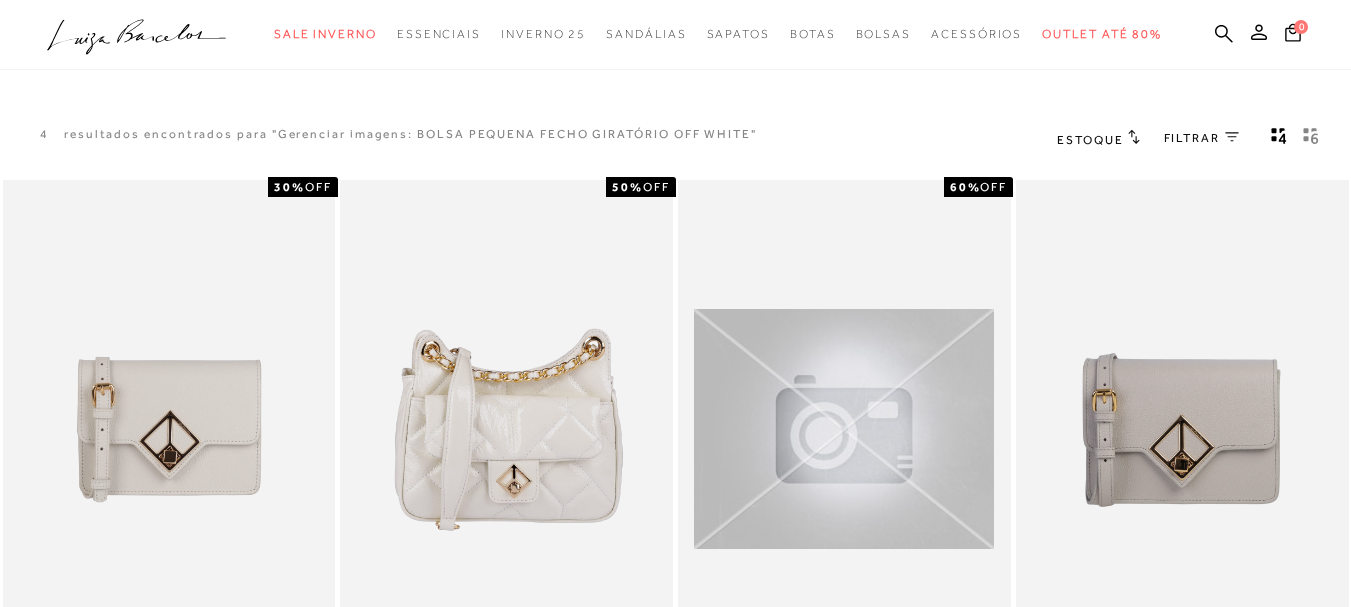 click on "Estoque" at bounding box center (1090, 140) 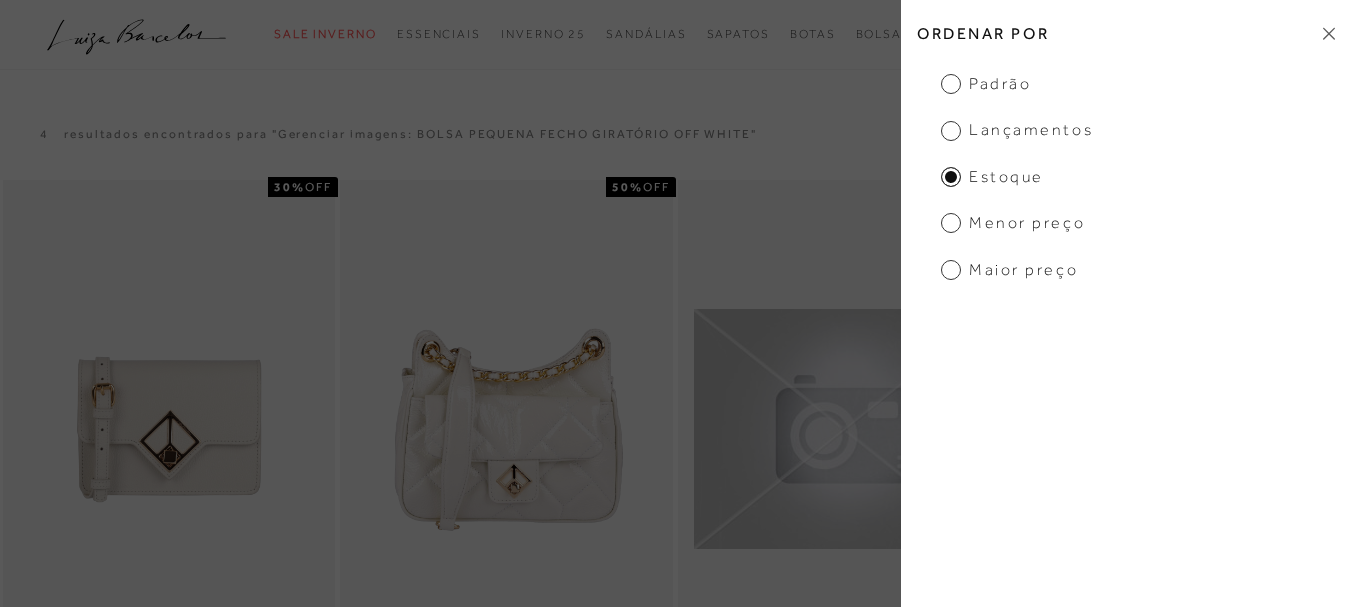 click on "Padrão" at bounding box center [986, 84] 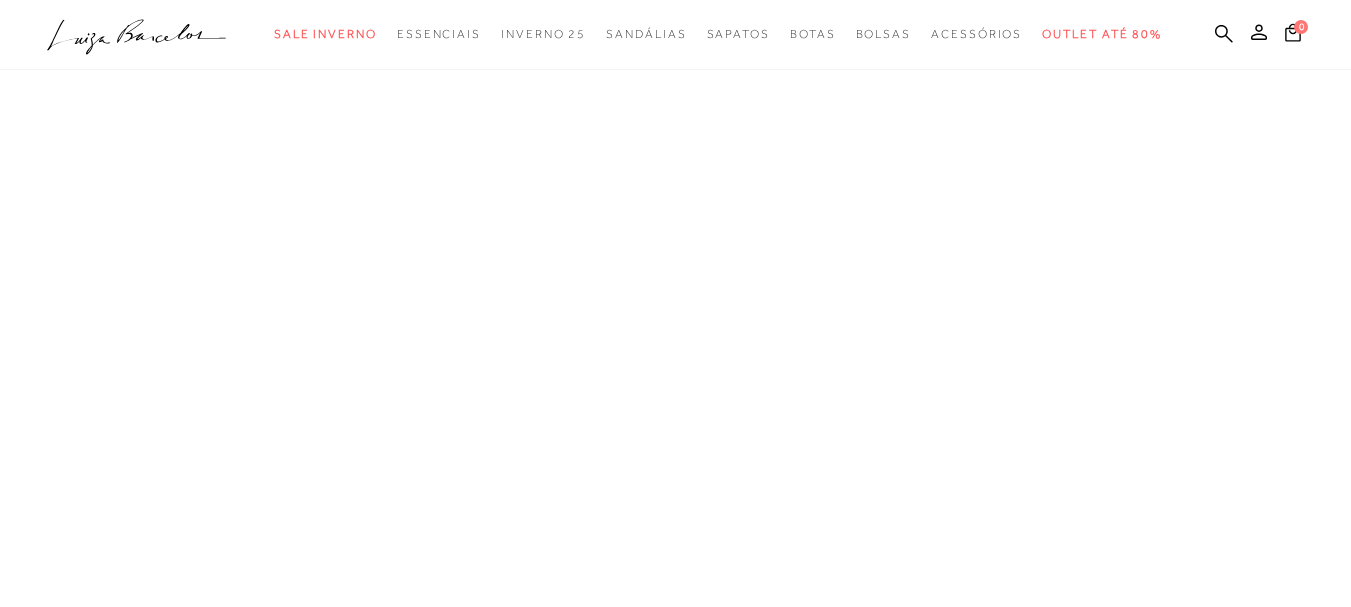 scroll, scrollTop: 0, scrollLeft: 0, axis: both 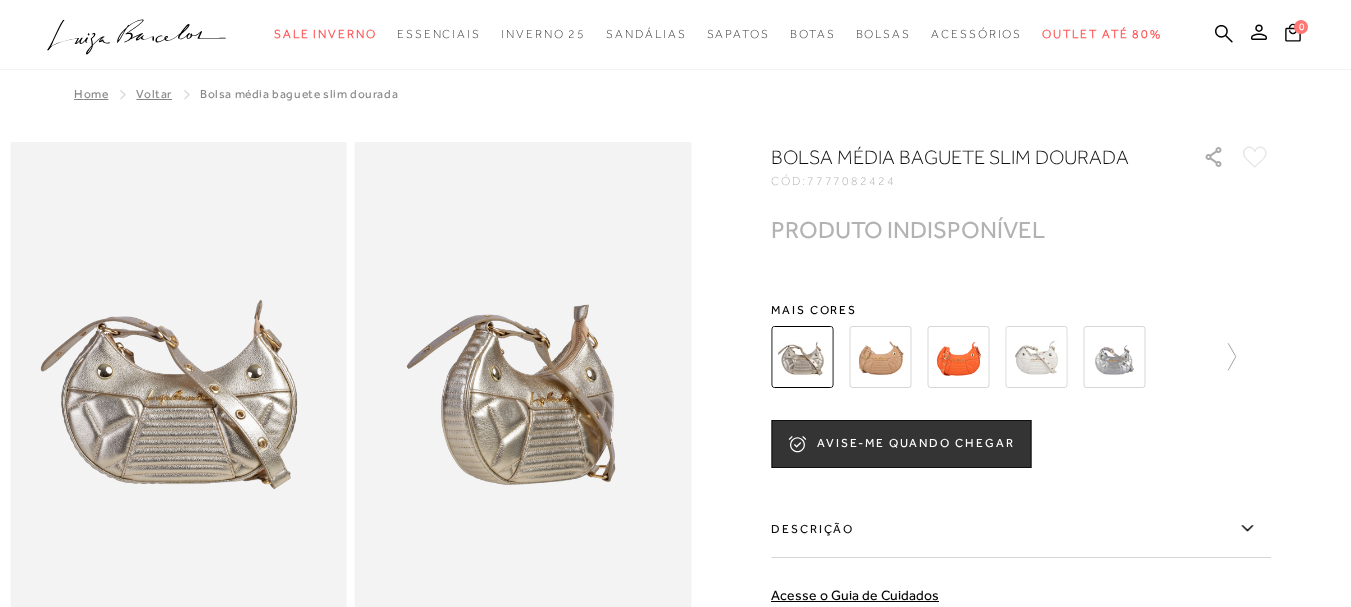 click at bounding box center (1114, 357) 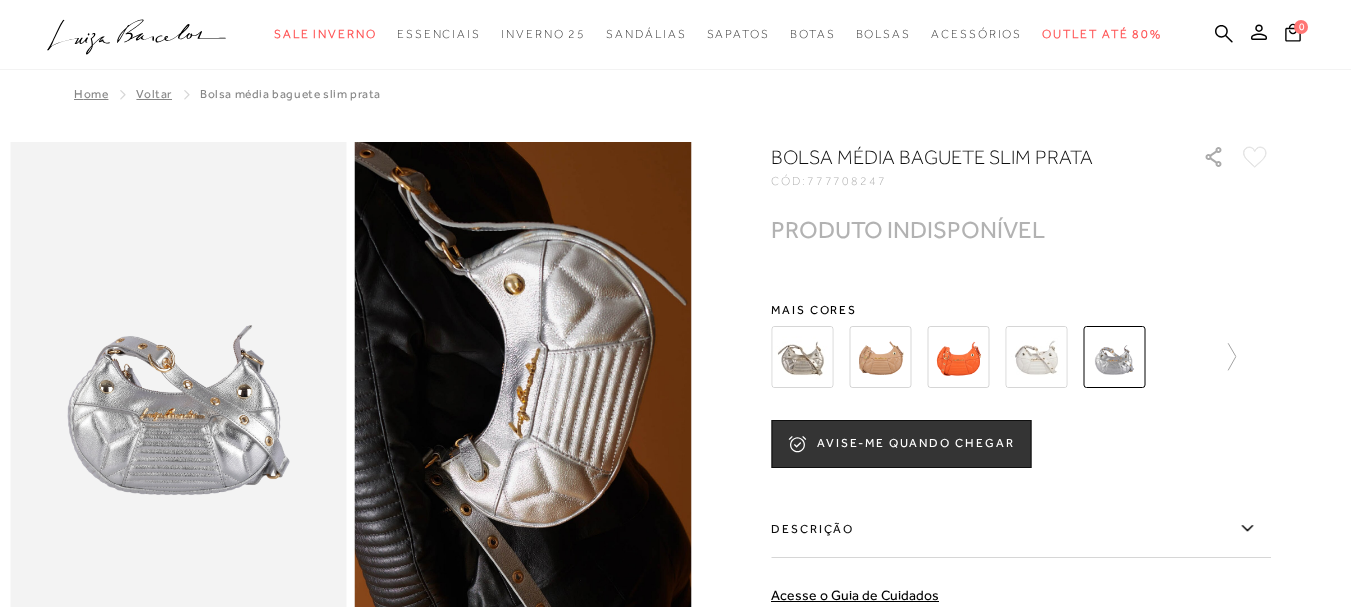 scroll, scrollTop: 0, scrollLeft: 0, axis: both 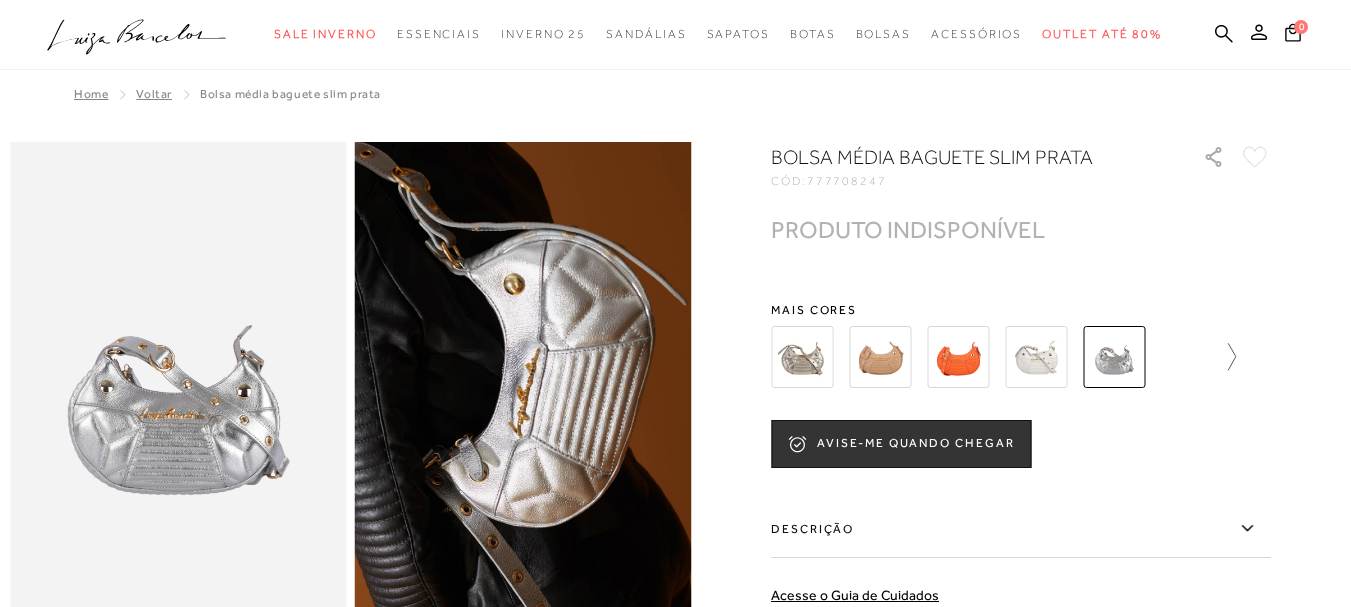 click 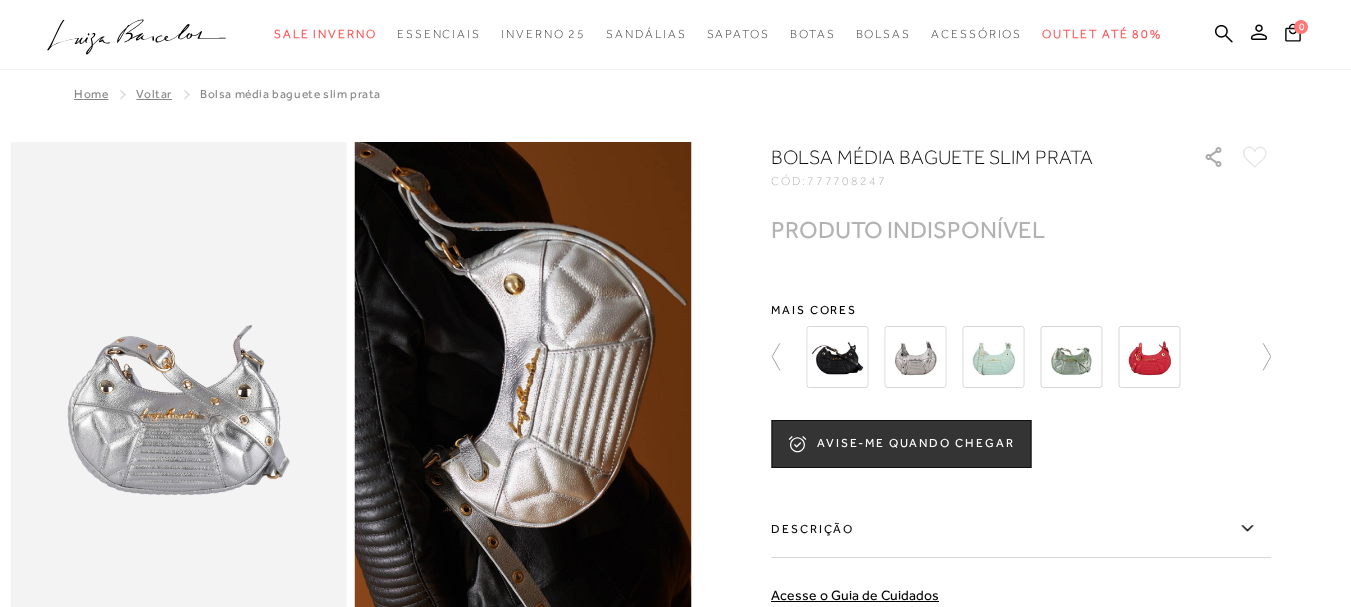 click at bounding box center (915, 357) 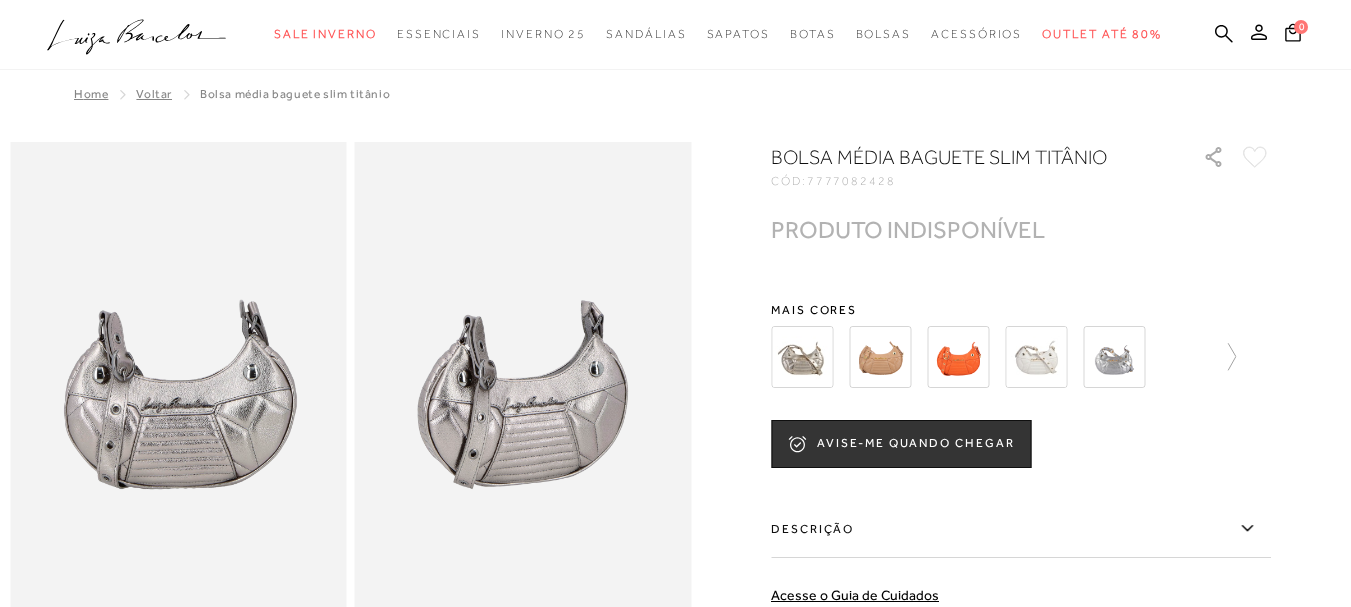 scroll, scrollTop: 0, scrollLeft: 0, axis: both 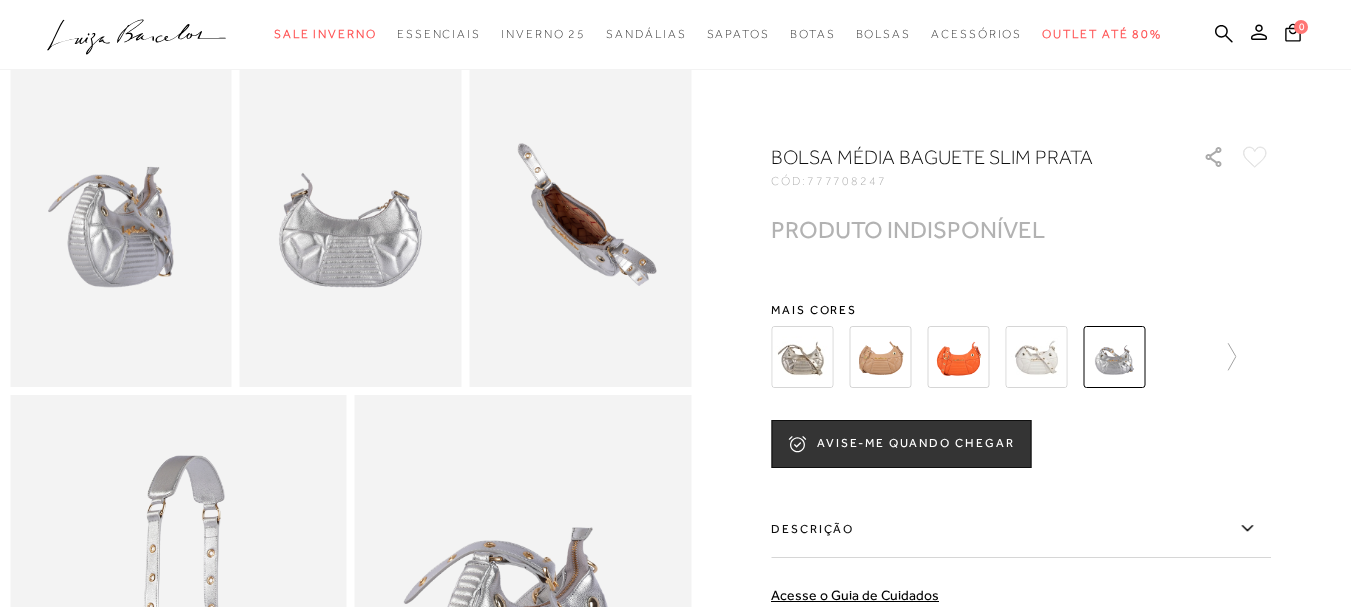 click on "BOLSA MÉDIA BAGUETE SLIM PRATA" at bounding box center [958, 157] 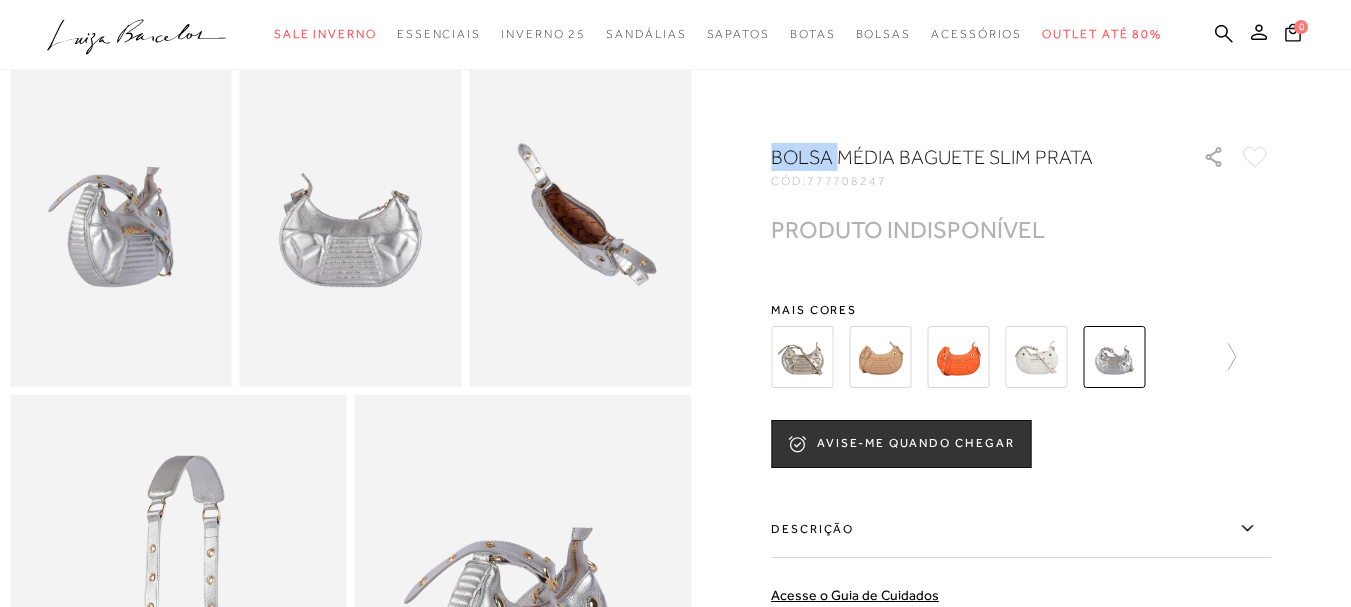click on "BOLSA MÉDIA BAGUETE SLIM PRATA" at bounding box center [958, 157] 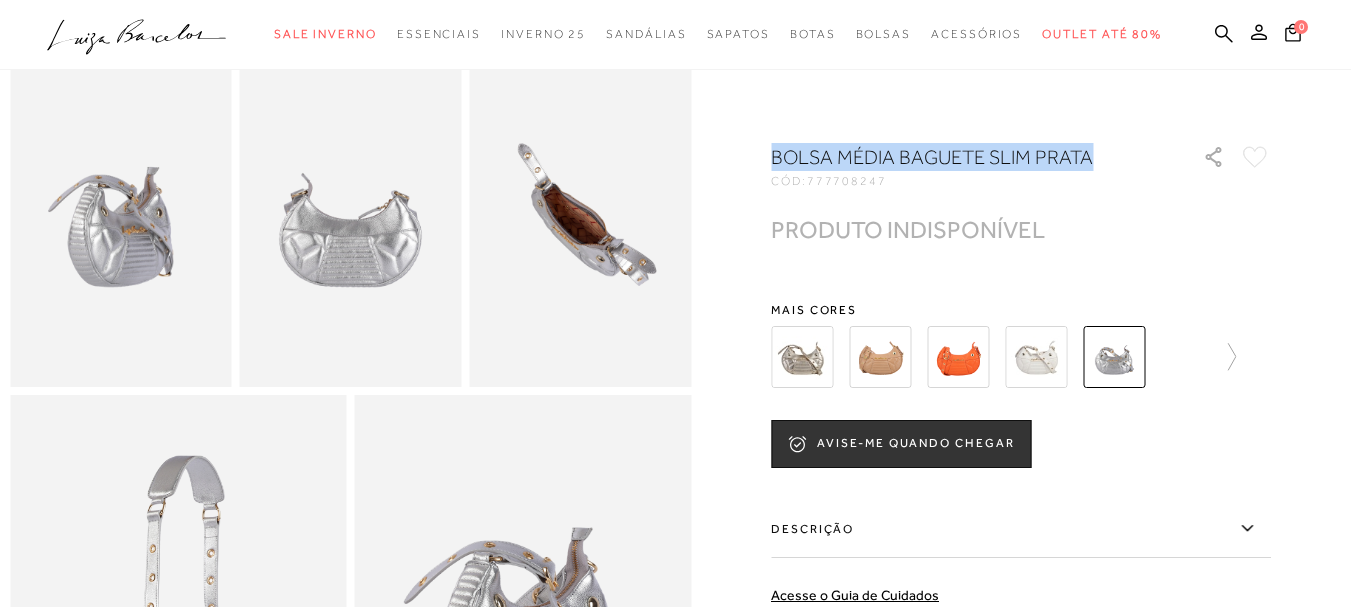 click on "BOLSA MÉDIA BAGUETE SLIM PRATA" at bounding box center [958, 157] 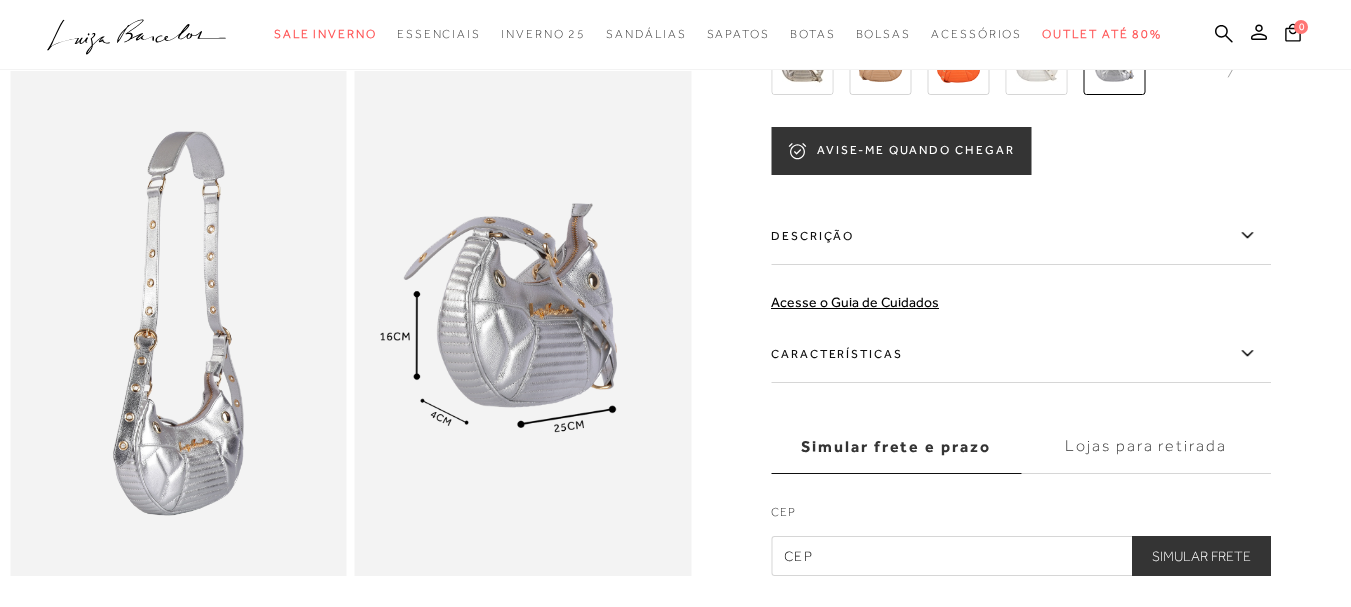 scroll, scrollTop: 900, scrollLeft: 0, axis: vertical 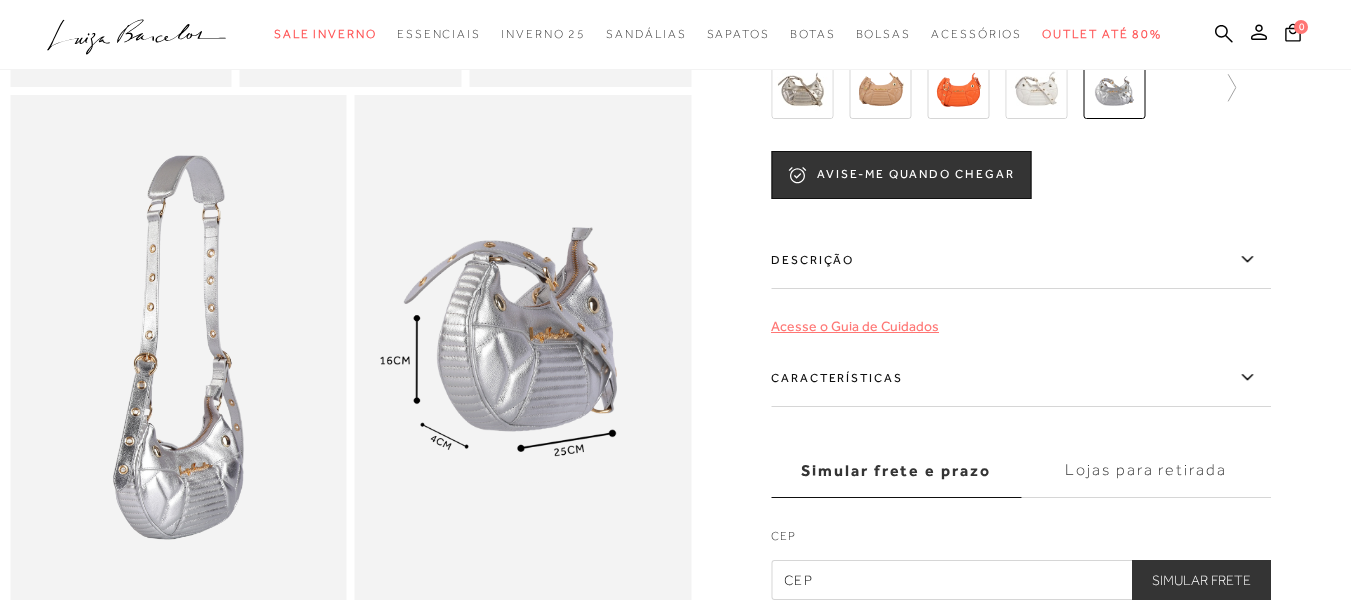 drag, startPoint x: 875, startPoint y: 273, endPoint x: 864, endPoint y: 354, distance: 81.7435 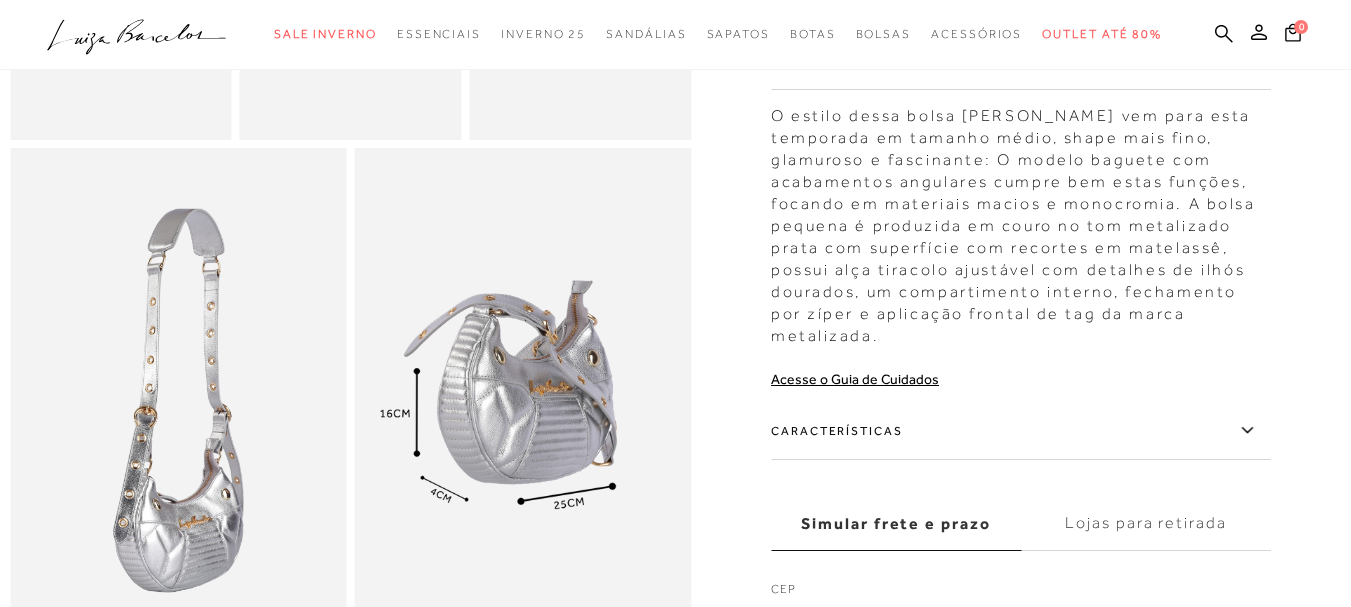scroll, scrollTop: 800, scrollLeft: 0, axis: vertical 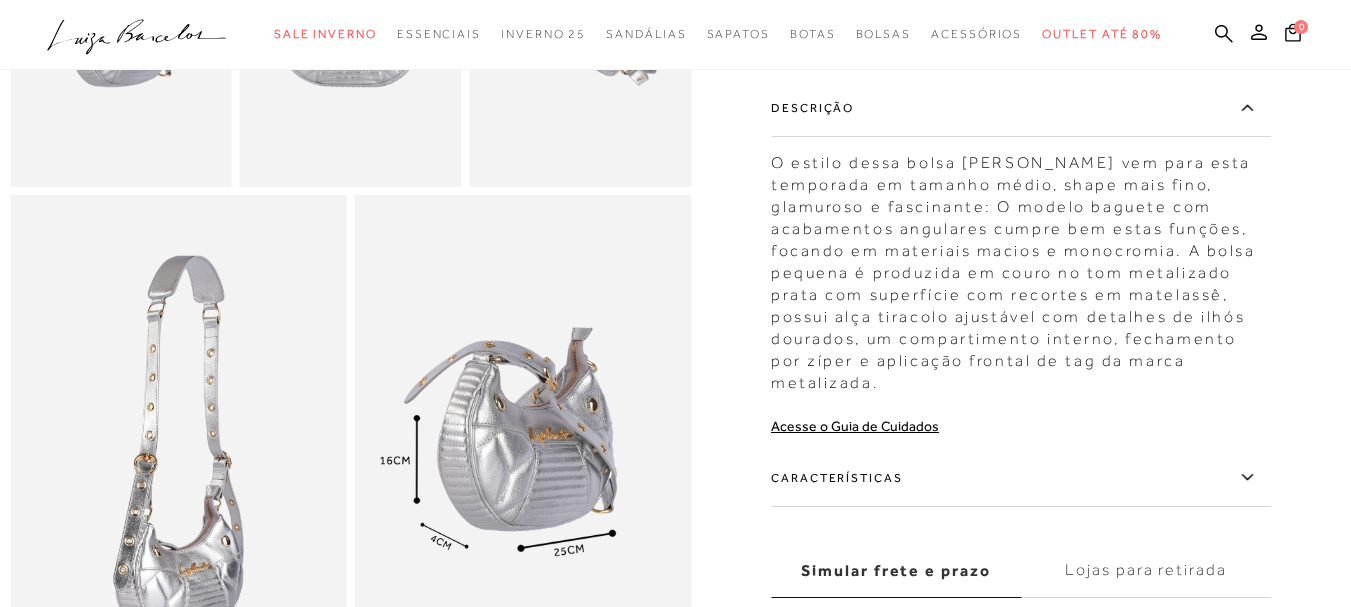 copy on "O modelo baguete com acabamentos angulares cumpre bem estas funções, focando em materiais macios e monocromia. A bolsa pequena é produzida em couro no tom metalizado prata com superfície com recortes em matelassê, possui alça tiracolo ajustável com detalhes de ilhós dourados, um compartimento interno, fechamento por zíper e aplicação frontal de tag da marca metalizada." 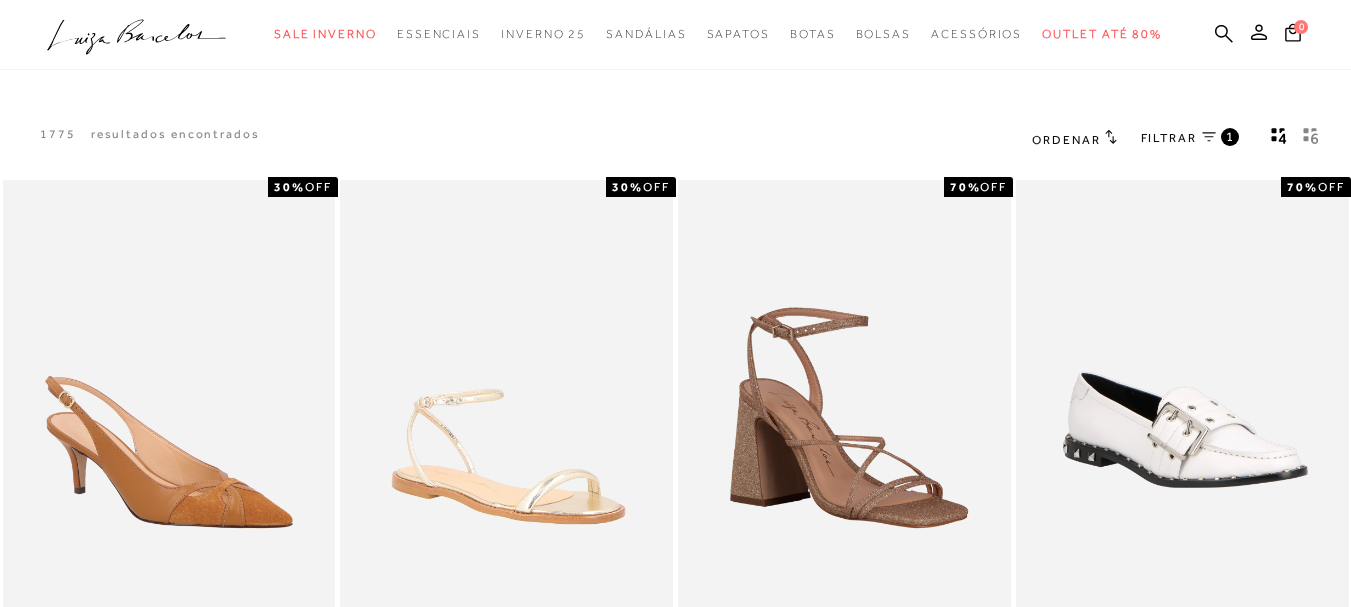 scroll, scrollTop: 0, scrollLeft: 0, axis: both 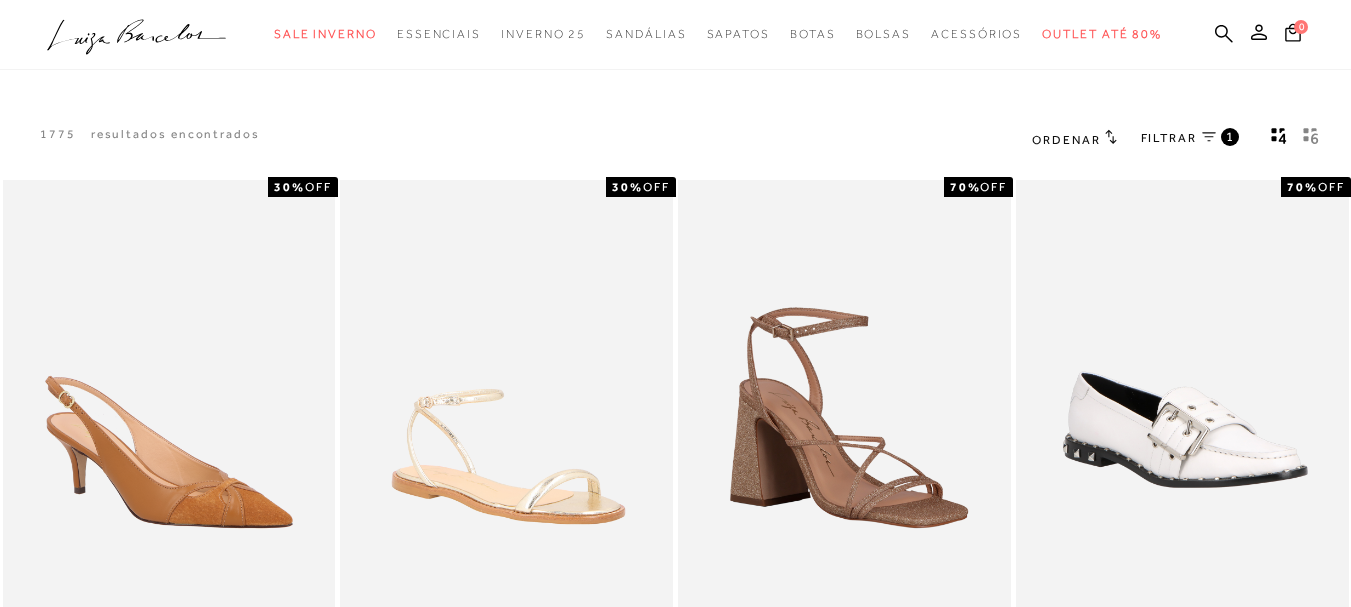 click on "FILTRAR
1" at bounding box center [1190, 139] 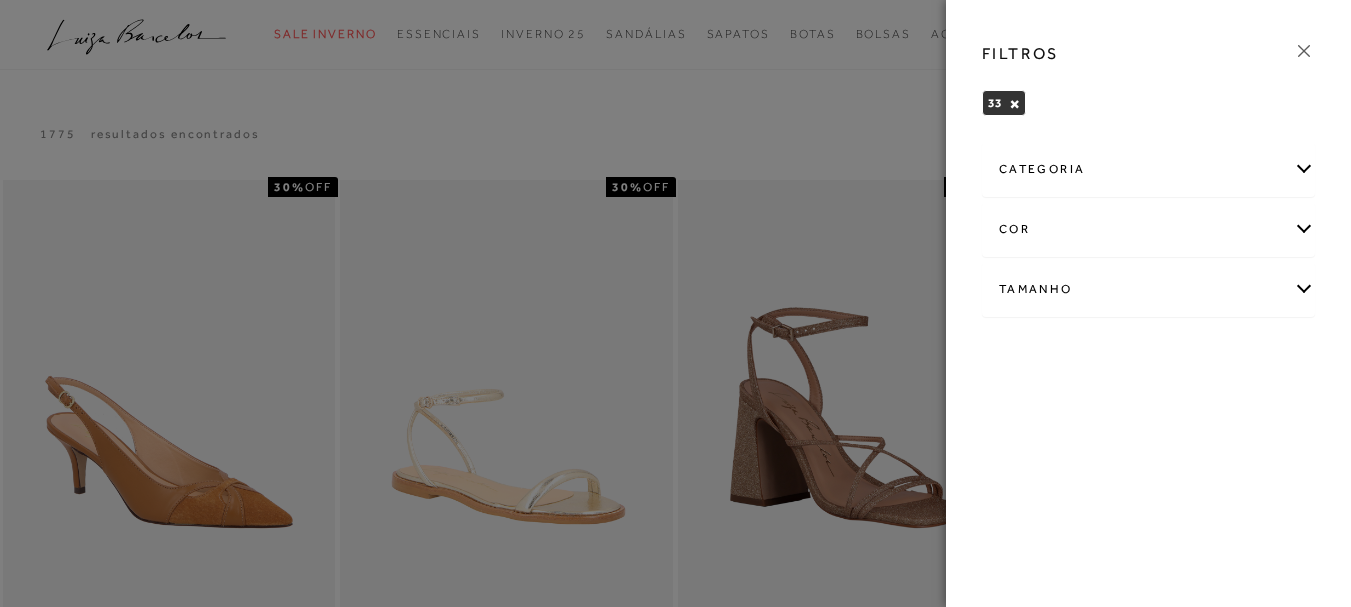 click on "cor" at bounding box center [1148, 229] 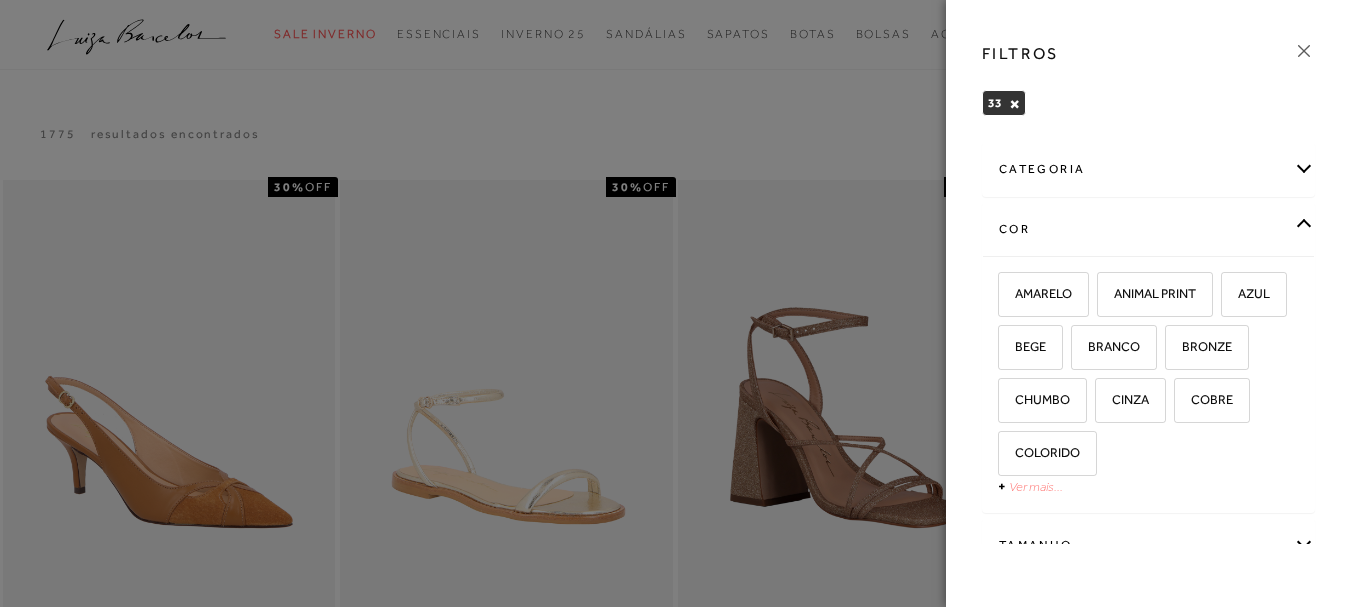 click on "Ver mais..." at bounding box center (1036, 486) 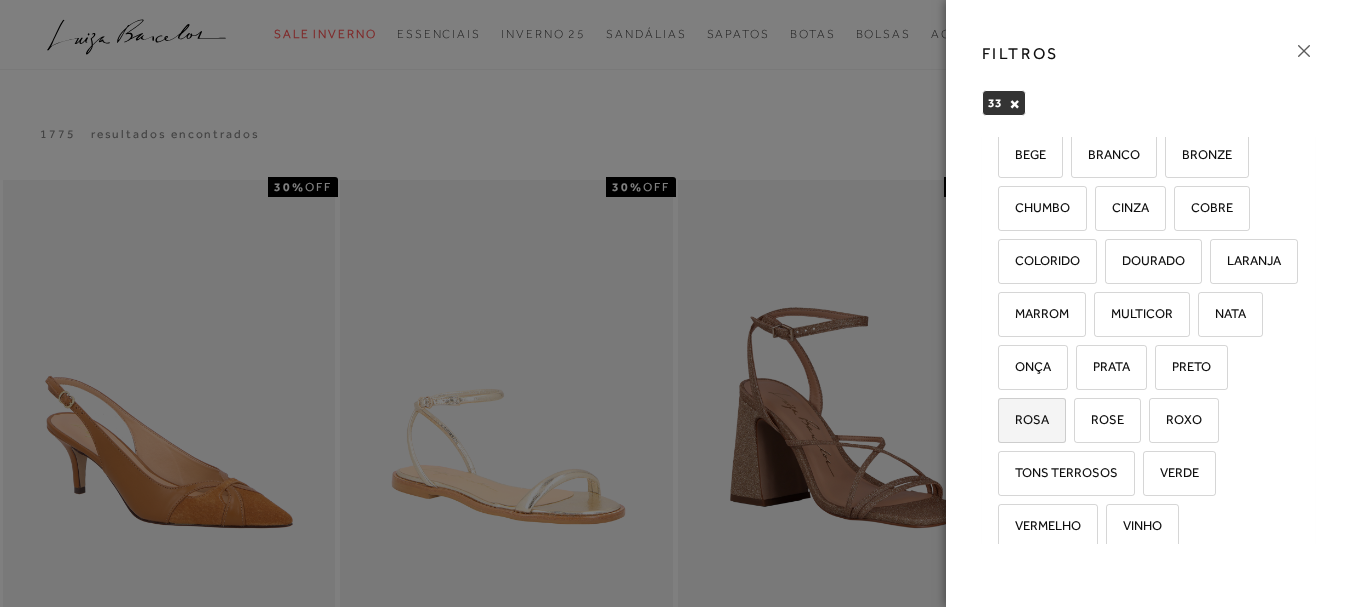 scroll, scrollTop: 200, scrollLeft: 0, axis: vertical 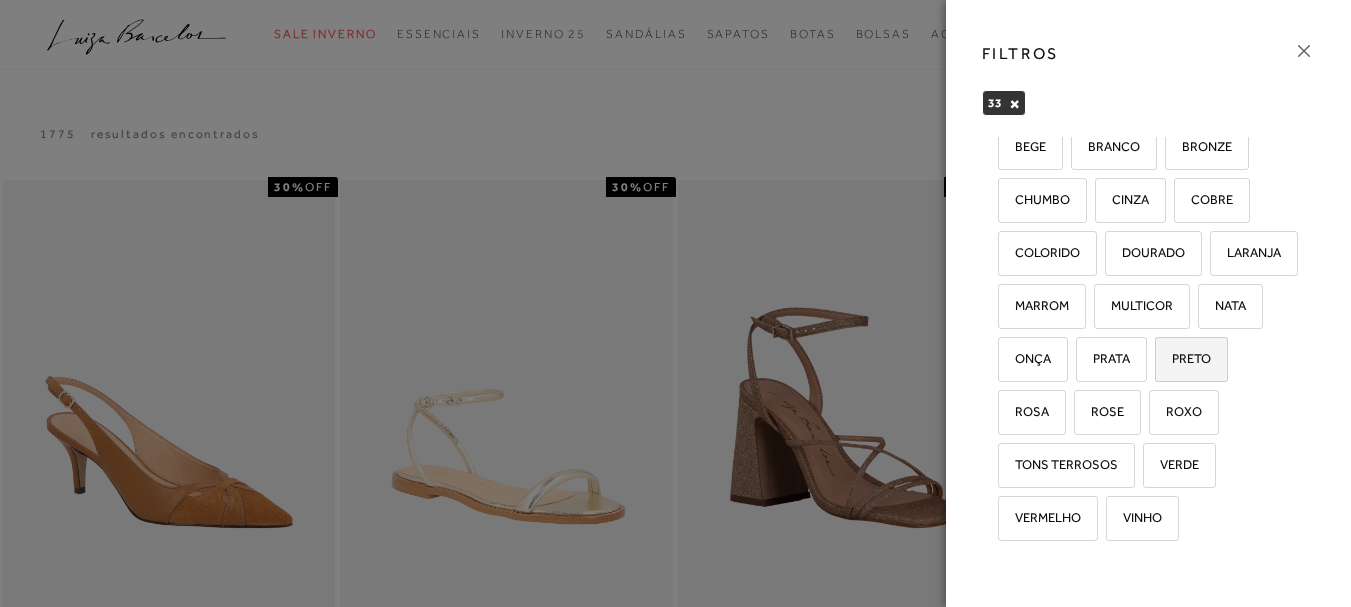click on "PRETO" at bounding box center [1184, 358] 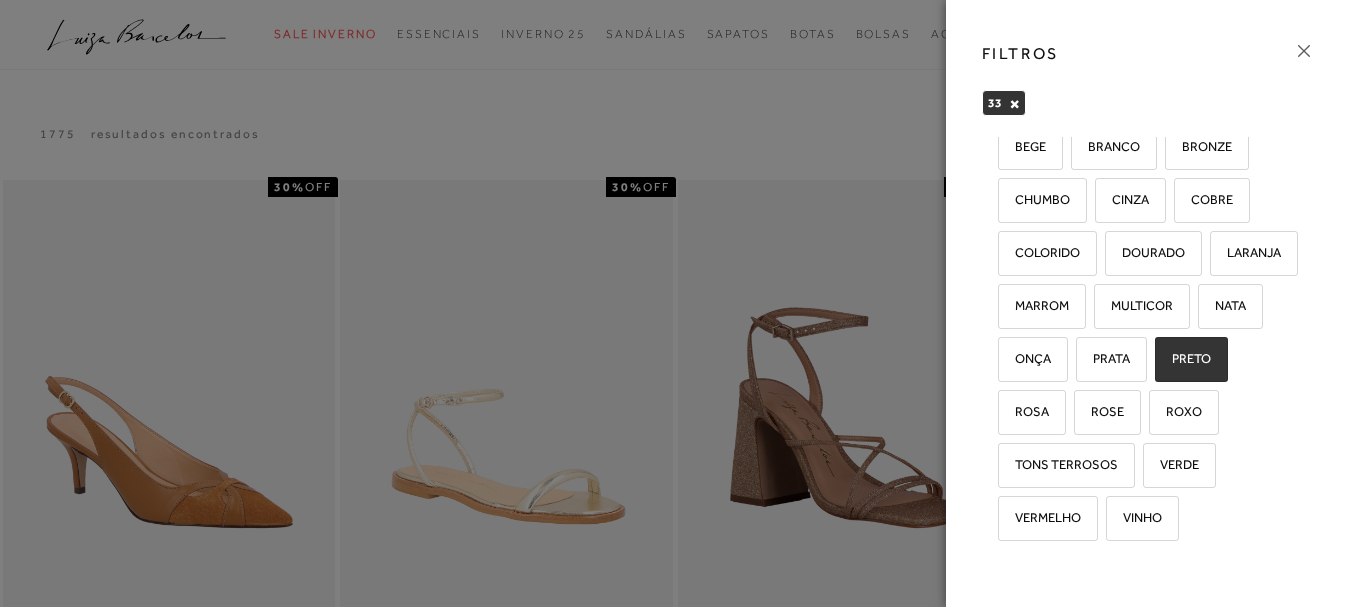 checkbox on "true" 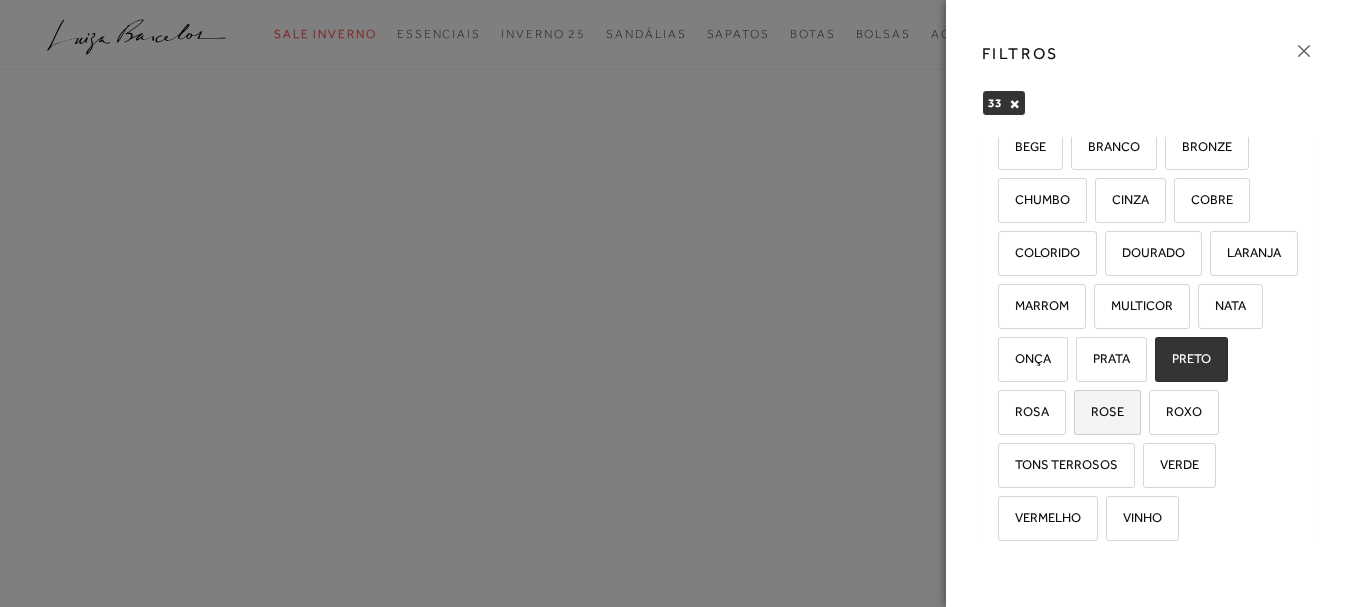 scroll, scrollTop: 300, scrollLeft: 0, axis: vertical 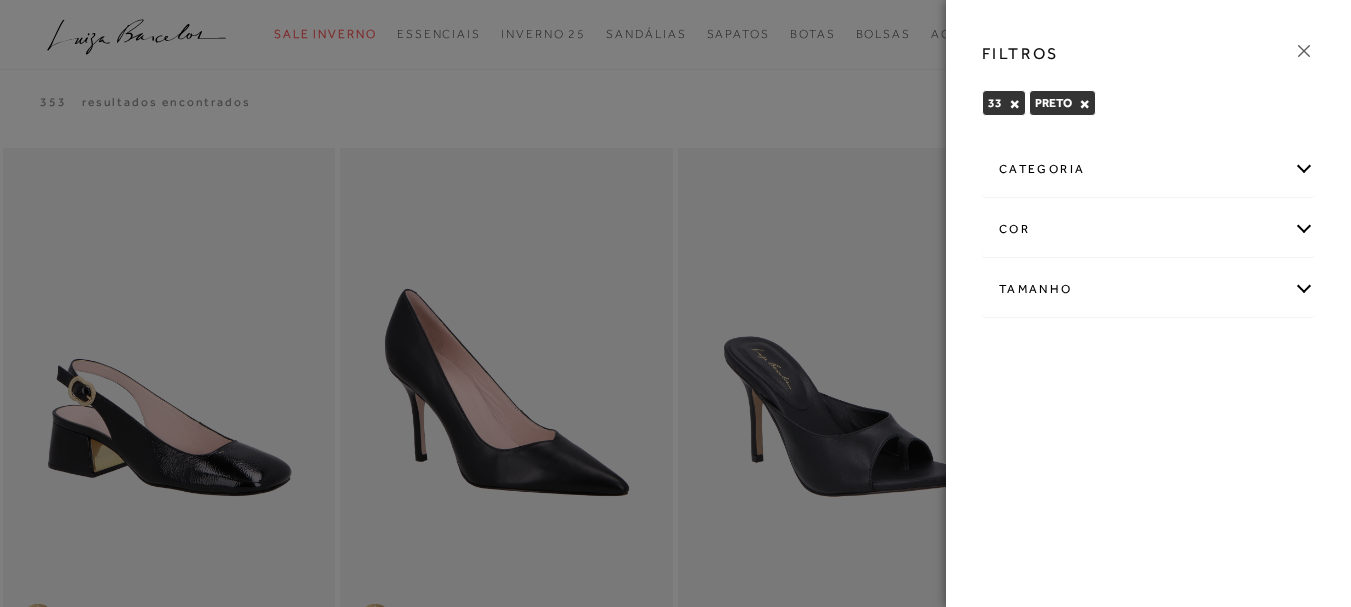 click on "Tamanho" at bounding box center [1148, 289] 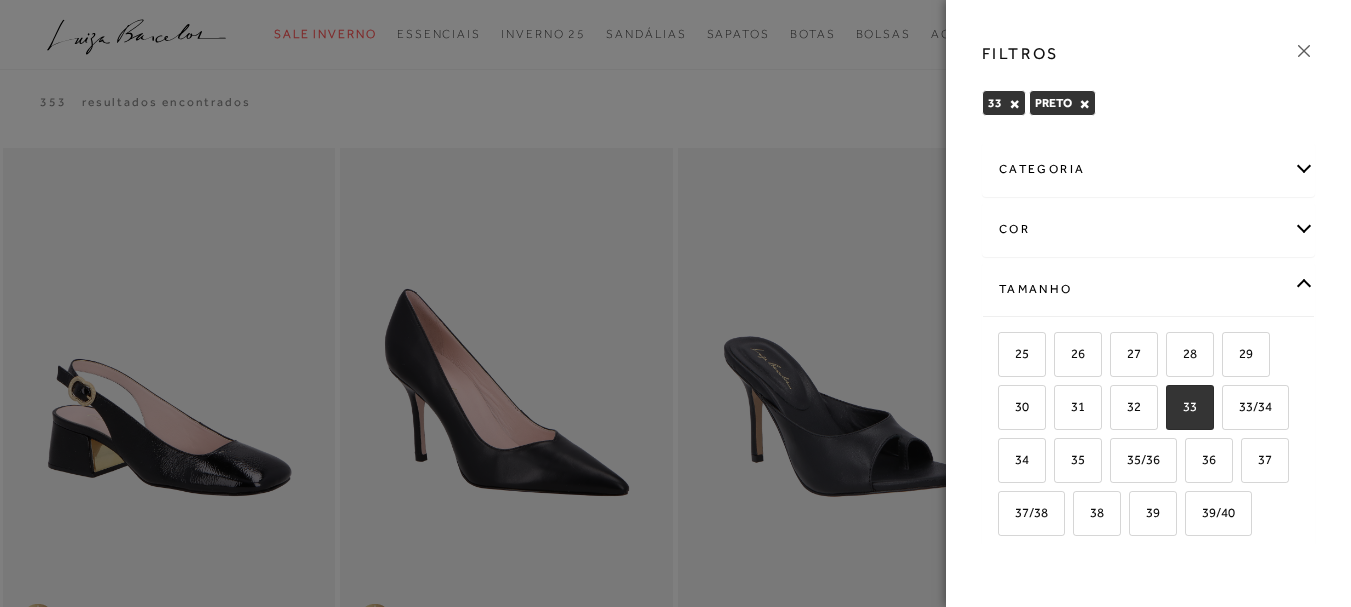 click on "categoria" at bounding box center (1148, 169) 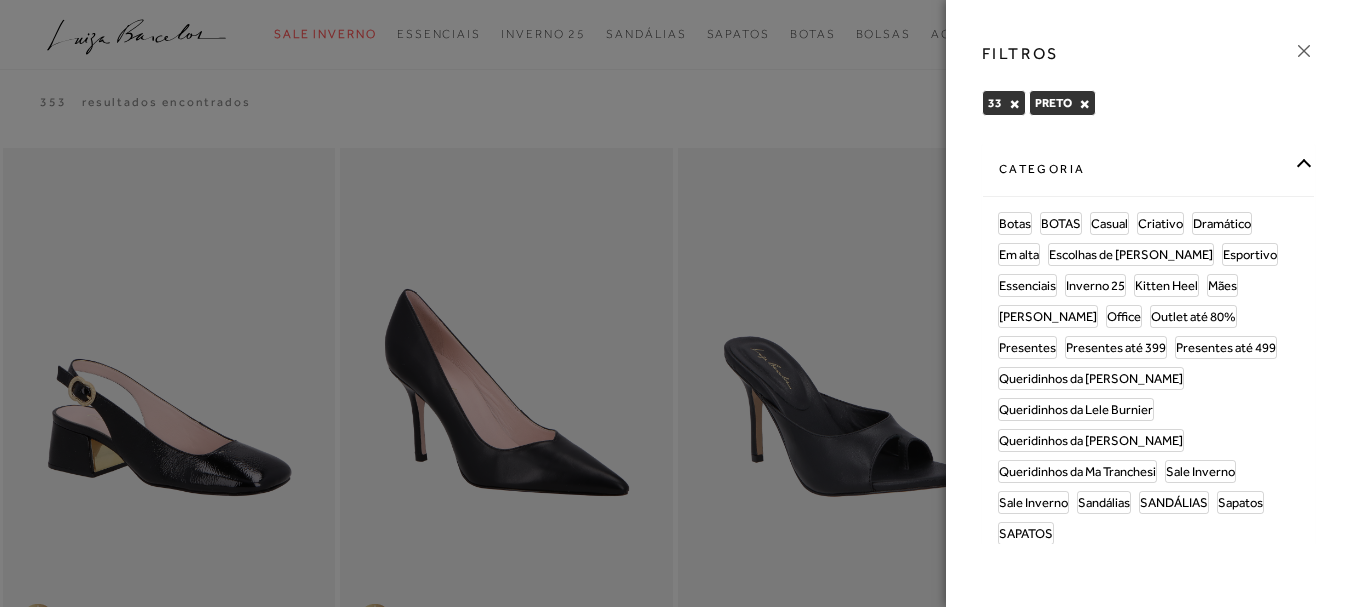 click at bounding box center [675, 303] 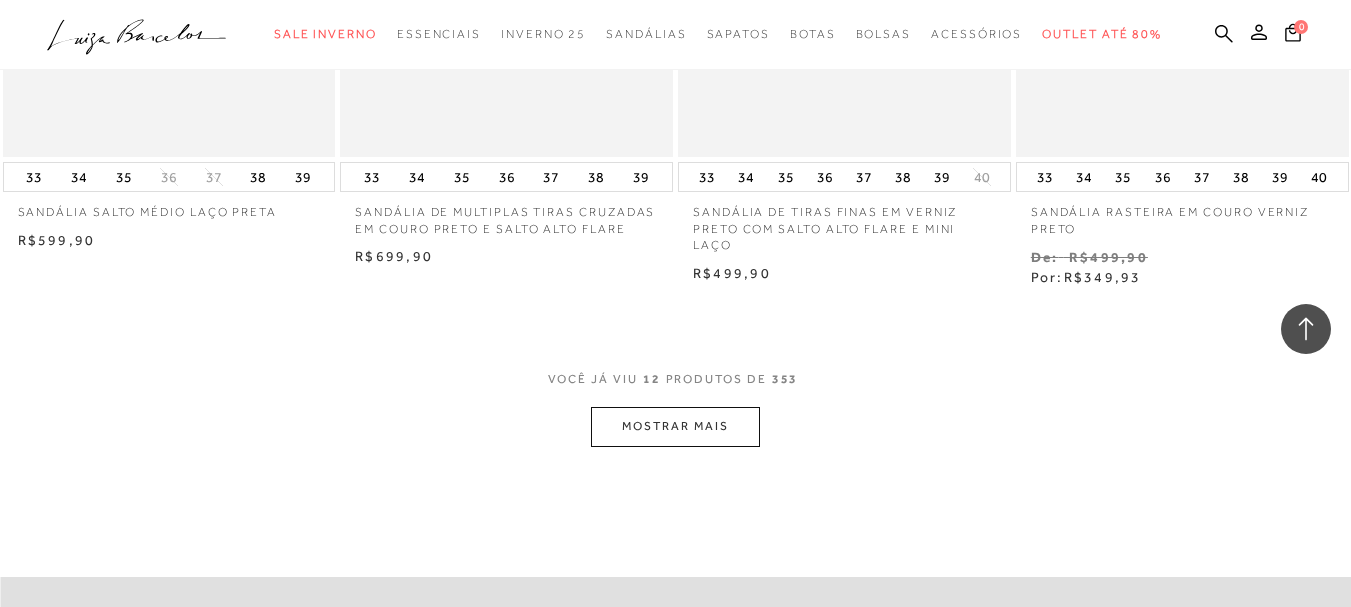 scroll, scrollTop: 2032, scrollLeft: 0, axis: vertical 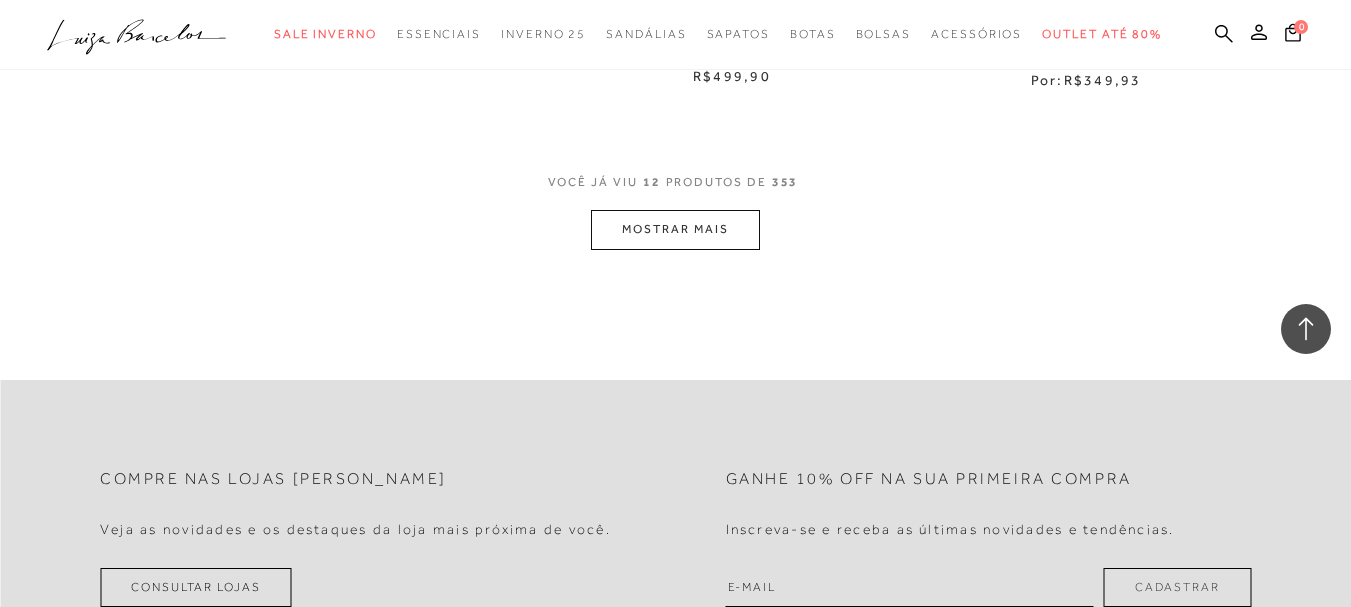 click on "MOSTRAR MAIS" at bounding box center [675, 229] 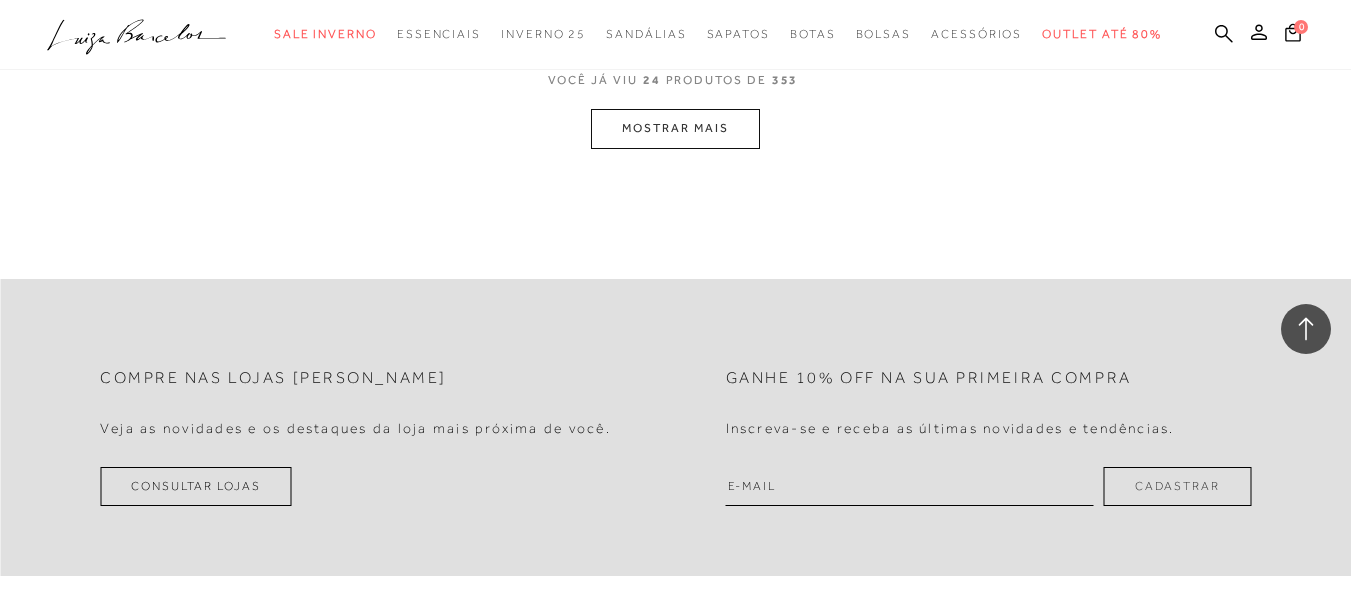 scroll, scrollTop: 4032, scrollLeft: 0, axis: vertical 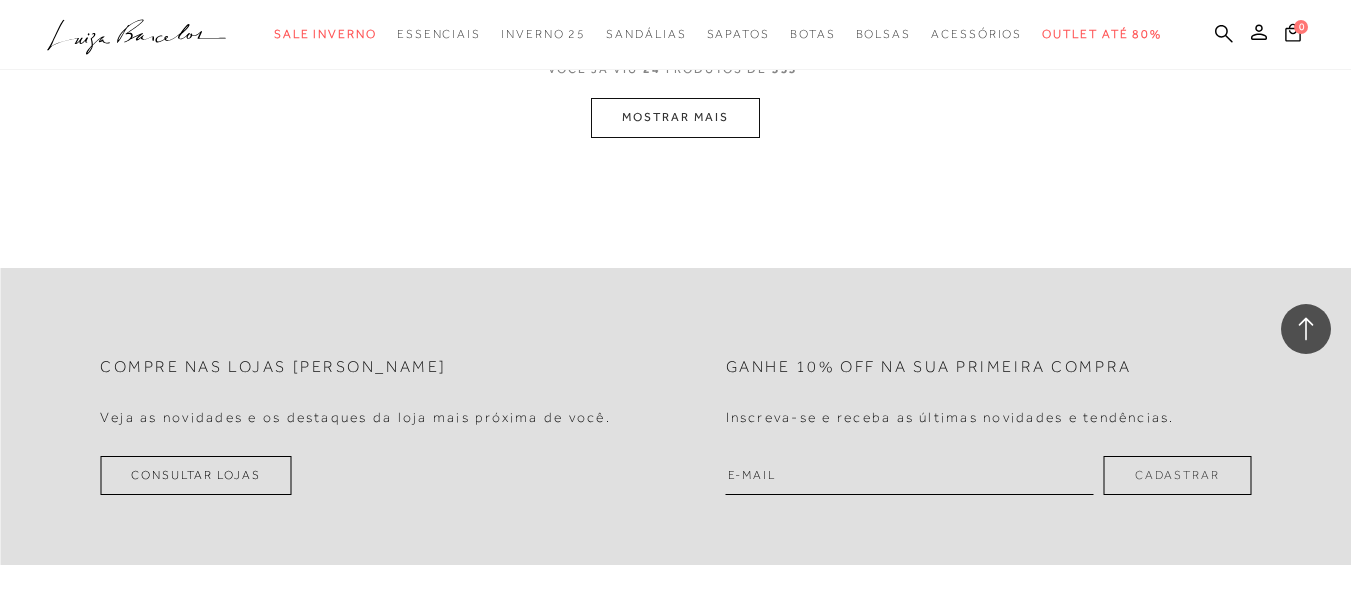 click on "MOSTRAR MAIS" at bounding box center [675, 117] 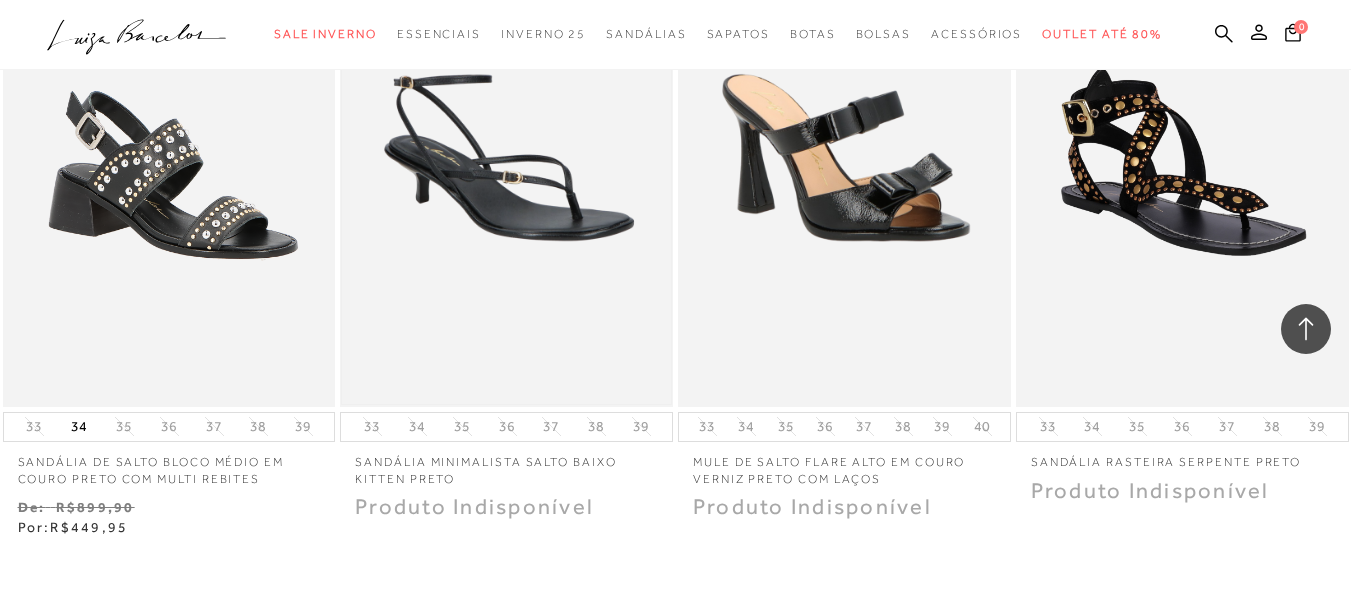 scroll, scrollTop: 5565, scrollLeft: 0, axis: vertical 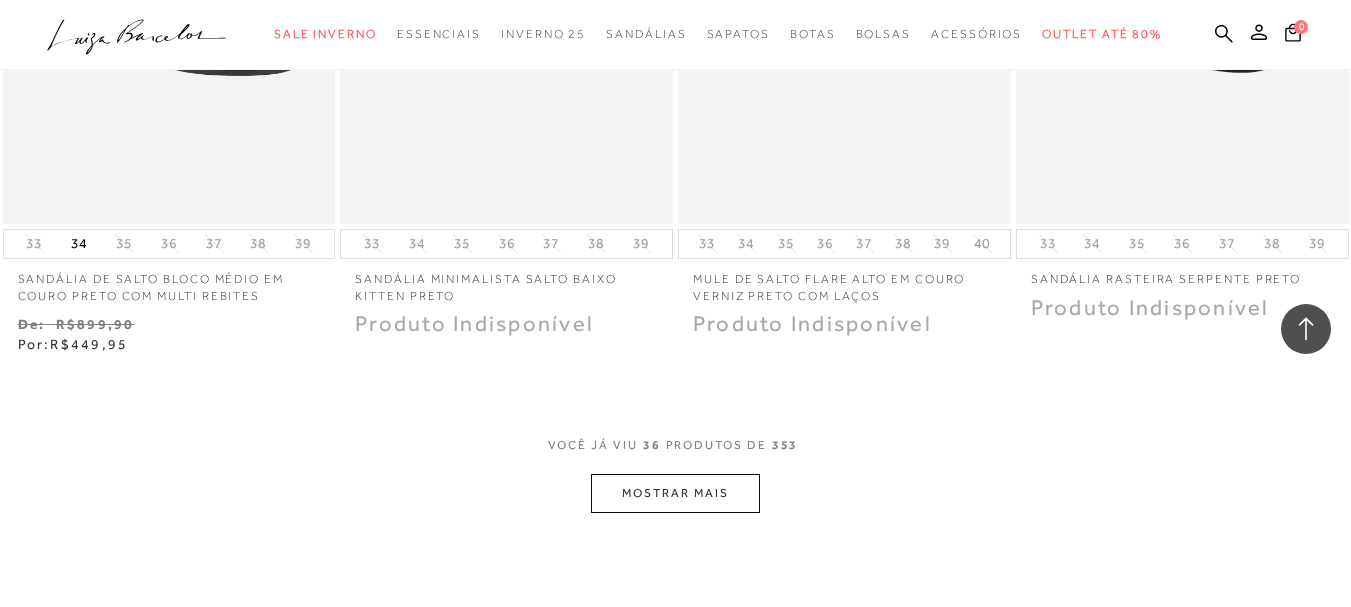 click on "Resultados da pesquisa
Resultados: 25 - 36 (de 353)
Opções de exibição
353
resultados encontrados
2" at bounding box center [675, -2486] 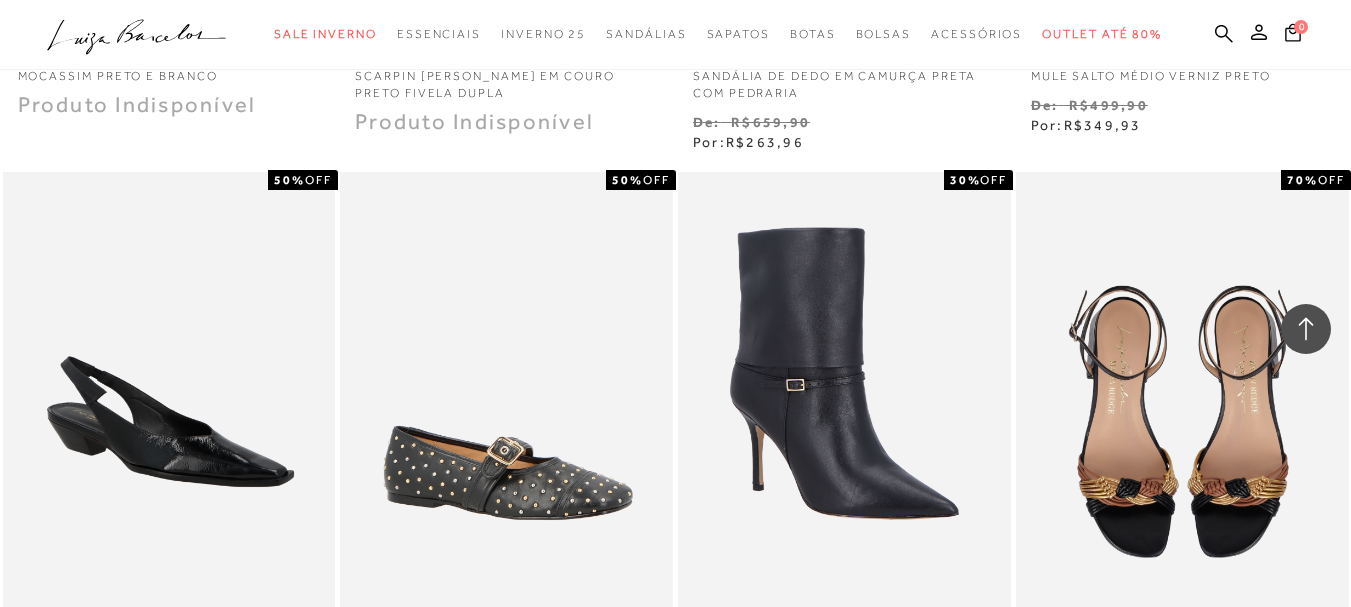 scroll, scrollTop: 6665, scrollLeft: 0, axis: vertical 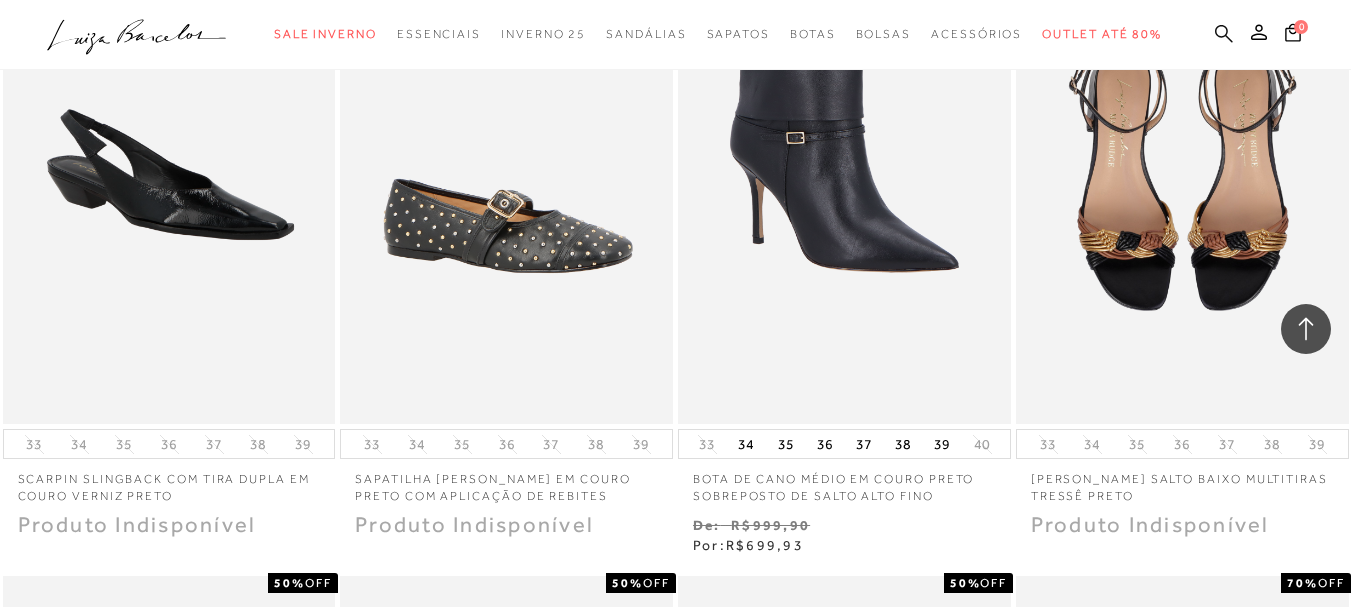 click at bounding box center (1224, 35) 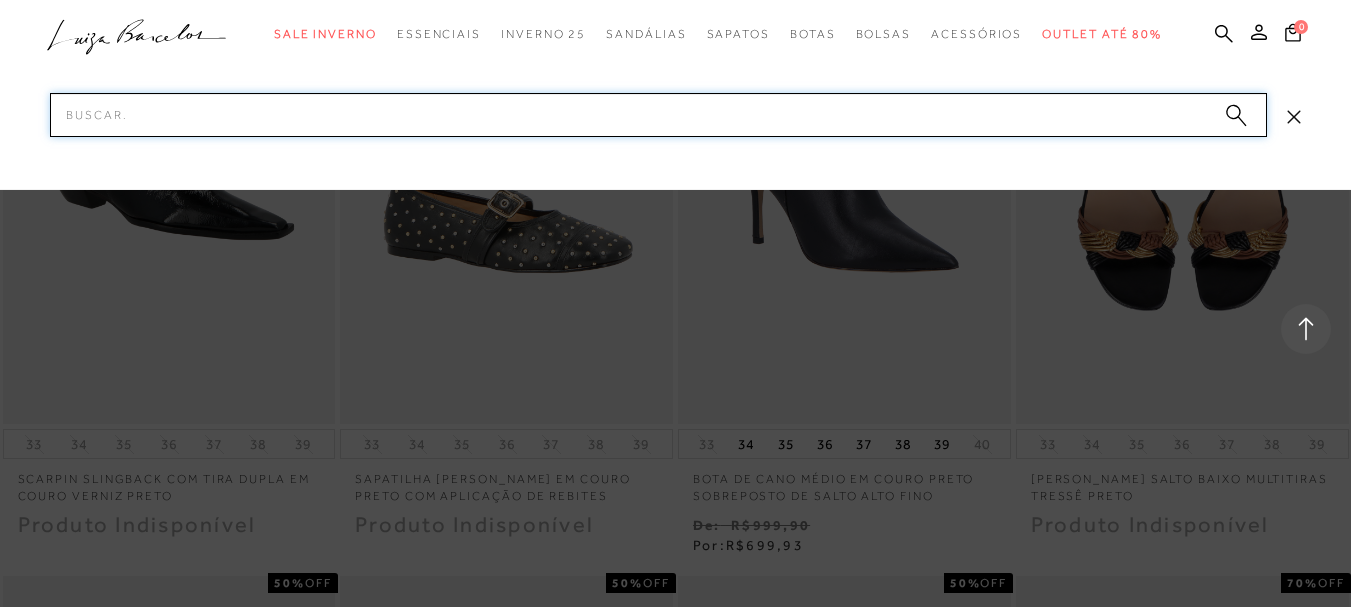 click on "Pesquisar" at bounding box center [658, 115] 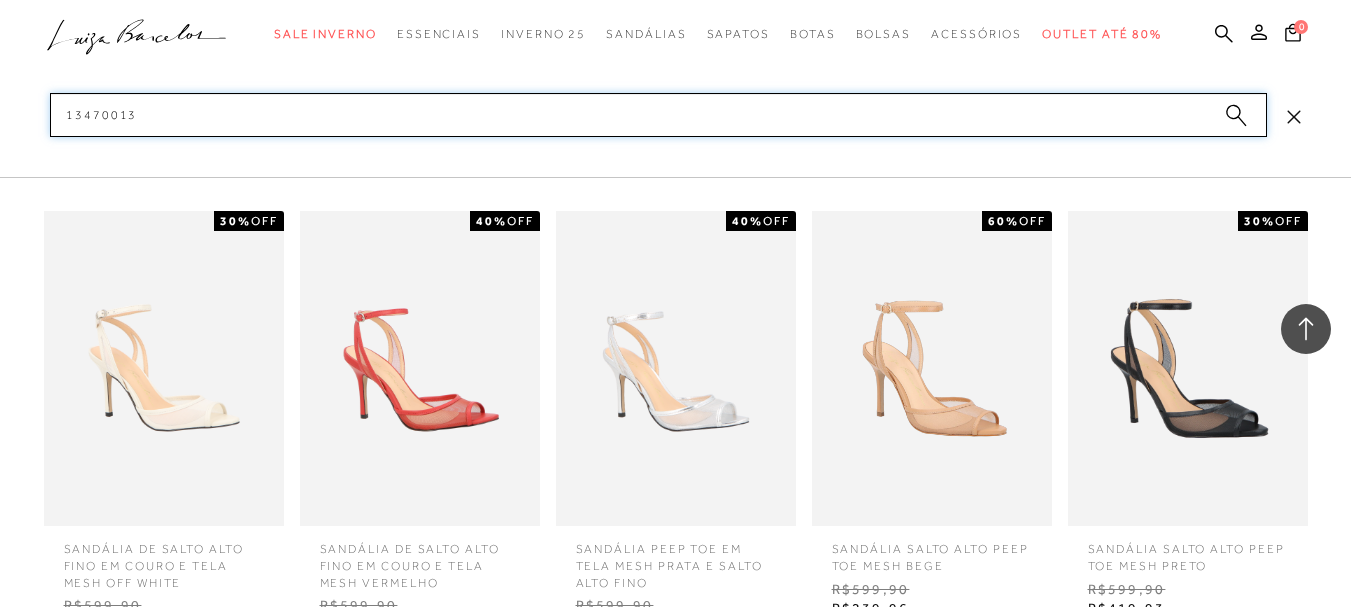 type on "13470013" 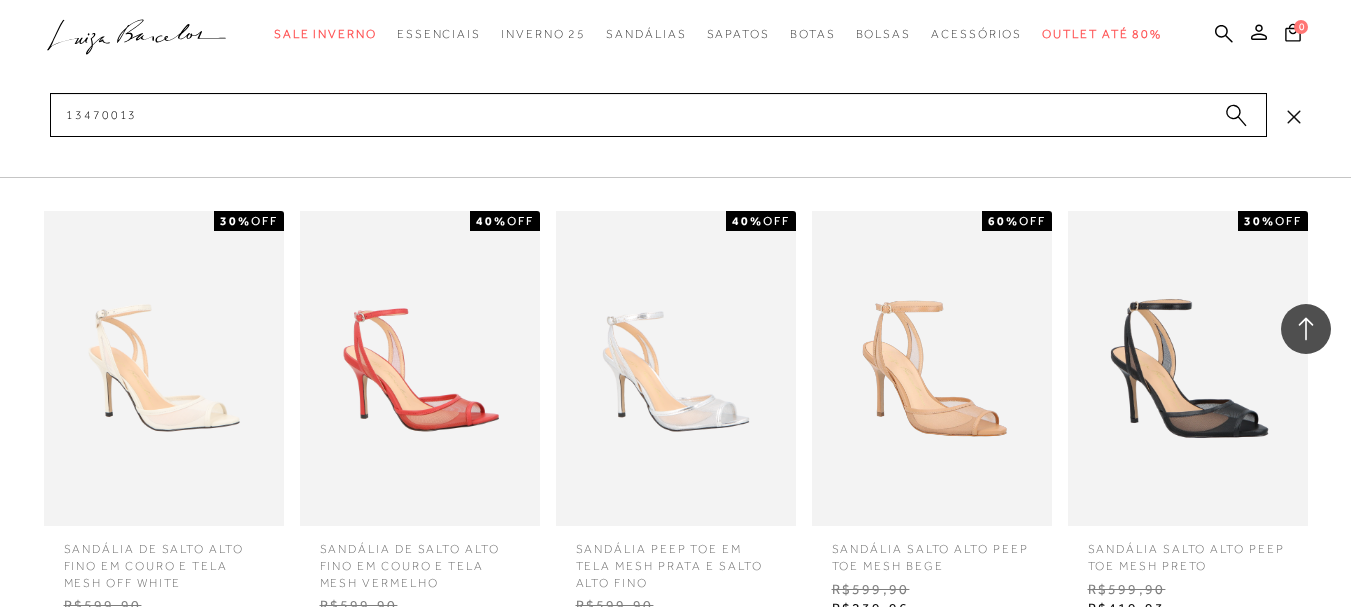 click at bounding box center (1188, 368) 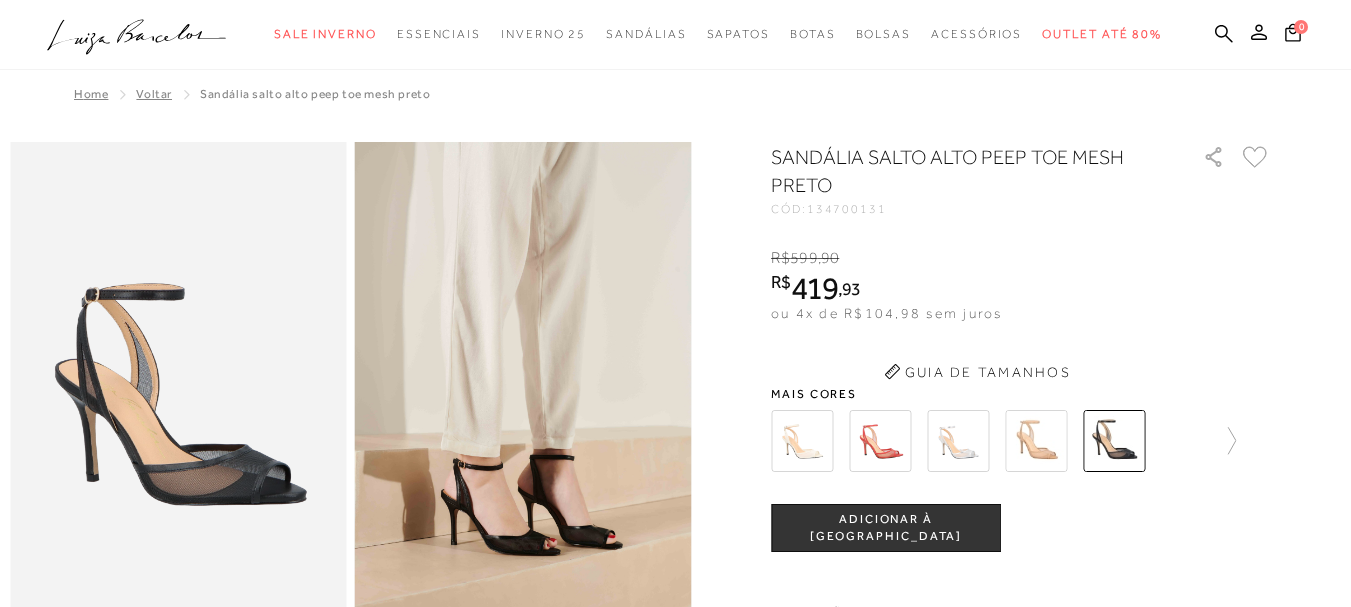 scroll, scrollTop: 0, scrollLeft: 0, axis: both 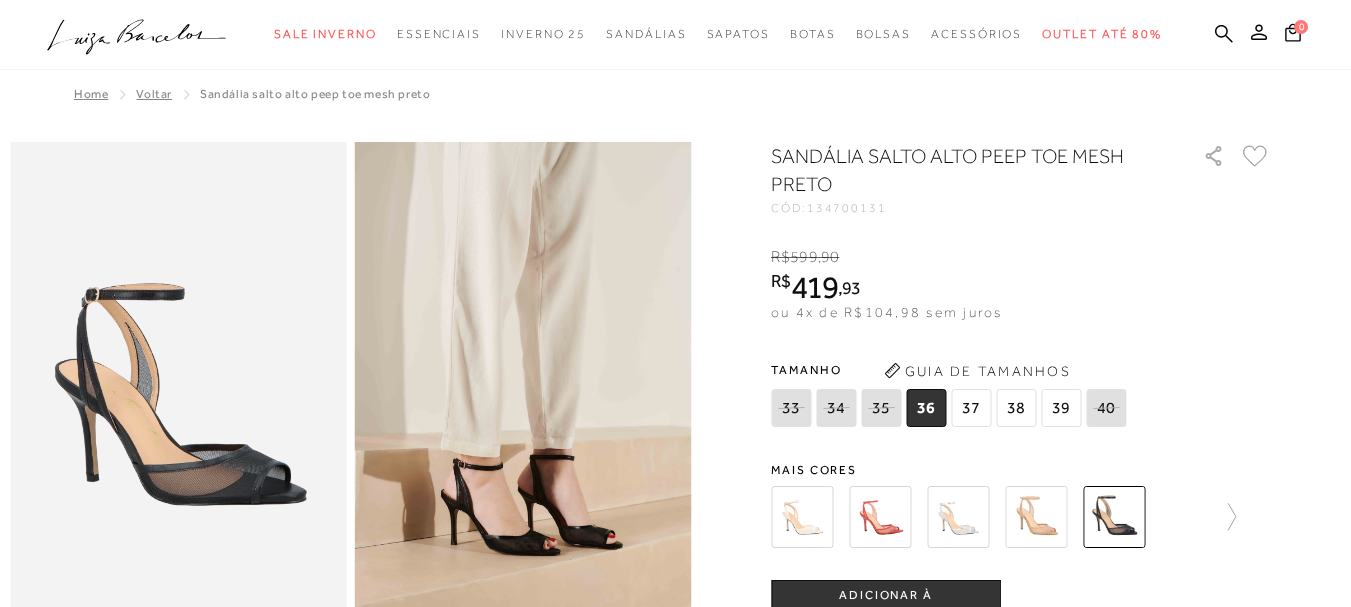 click on "SANDÁLIA SALTO ALTO PEEP TOE MESH PRETO" at bounding box center [958, 170] 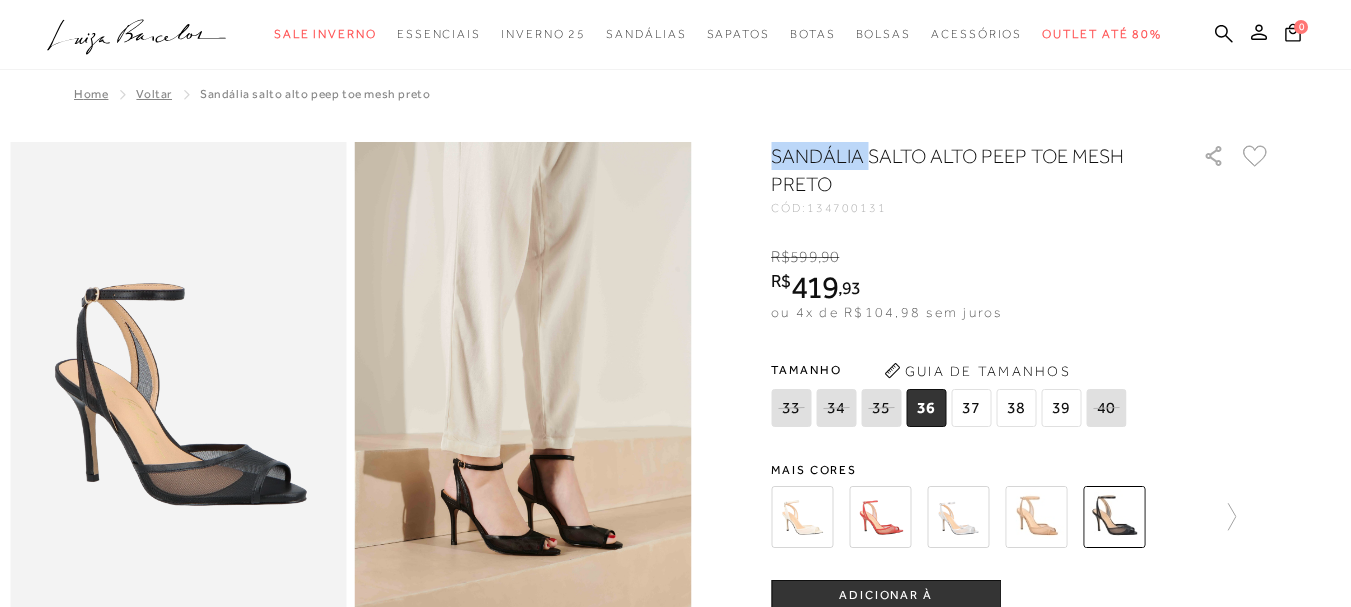 click on "SANDÁLIA SALTO ALTO PEEP TOE MESH PRETO" at bounding box center (958, 170) 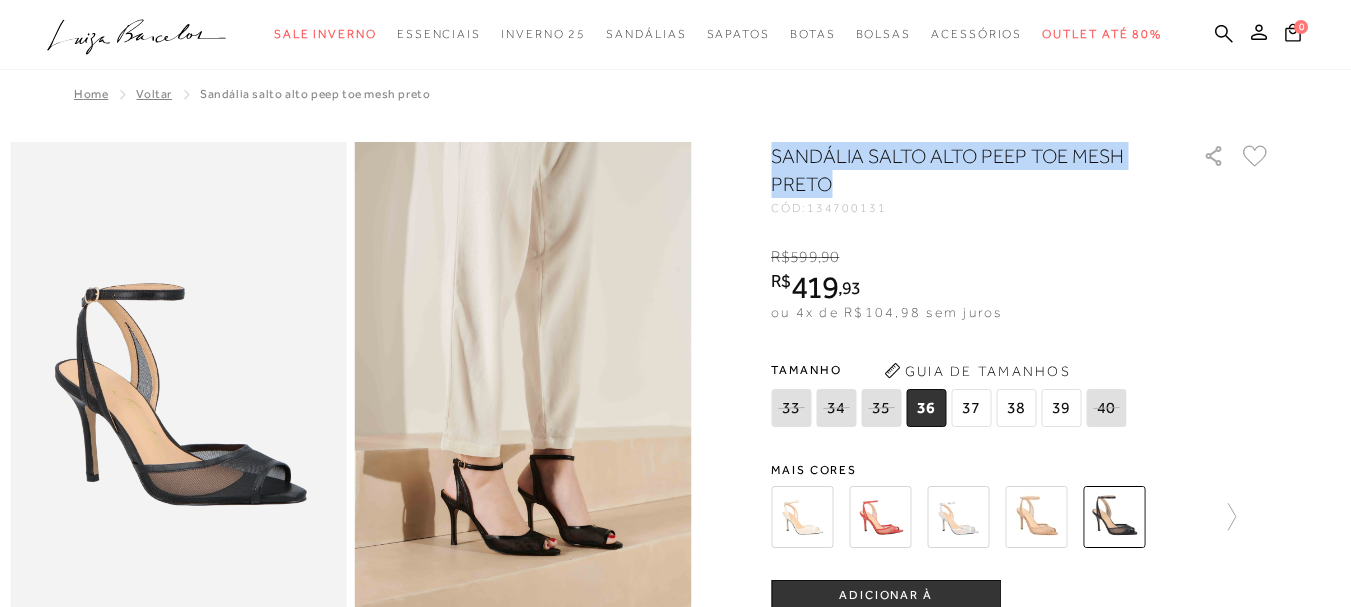 click on "SANDÁLIA SALTO ALTO PEEP TOE MESH PRETO" at bounding box center (958, 170) 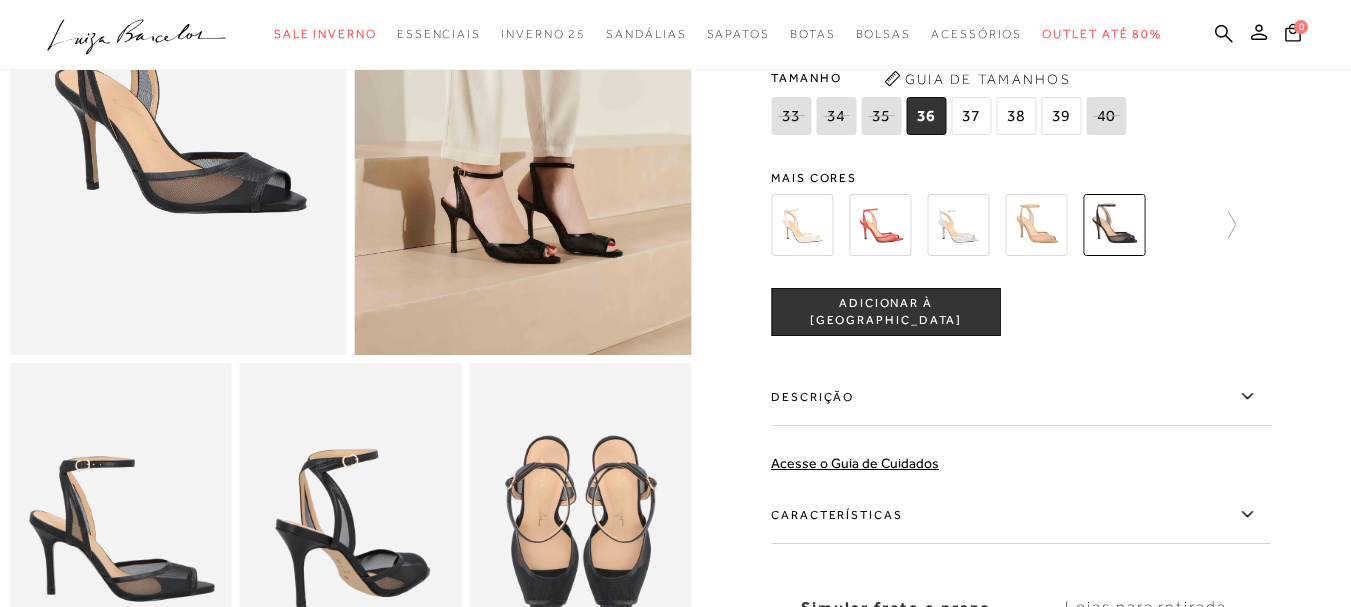 scroll, scrollTop: 300, scrollLeft: 0, axis: vertical 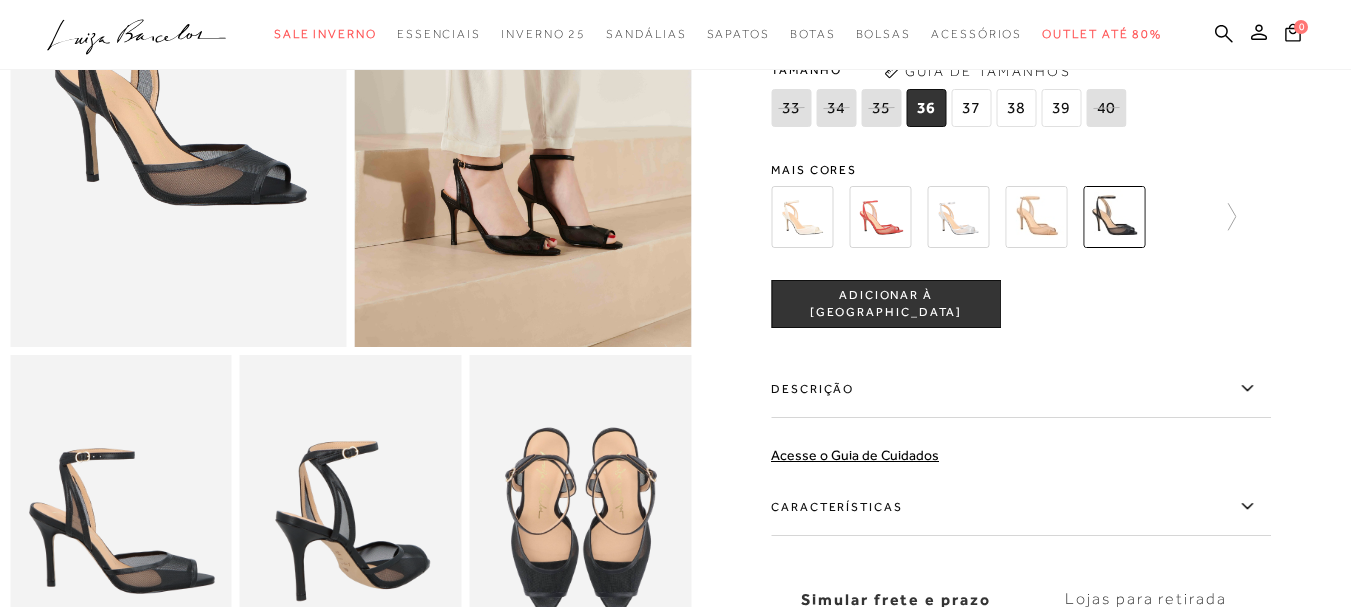 click on "Descrição" at bounding box center [1021, 389] 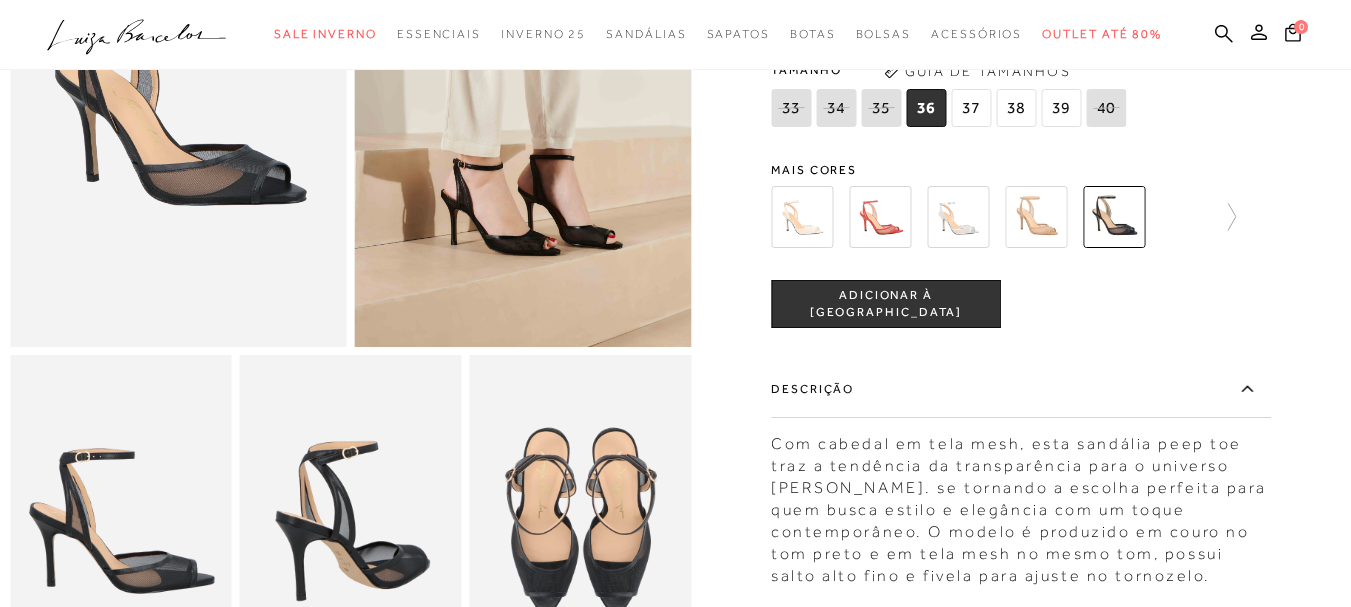 click on "Com cabedal em tela mesh, esta sandália peep toe traz a tendência da transparência para o universo Luiza Bacrcelos. se tornando a escolha perfeita para quem busca estilo e elegância com um toque contemporâneo. O modelo é produzido em couro no tom preto e em tela mesh no mesmo tom, possui salto alto fino e fivela para ajuste no tornozelo." at bounding box center (1021, 505) 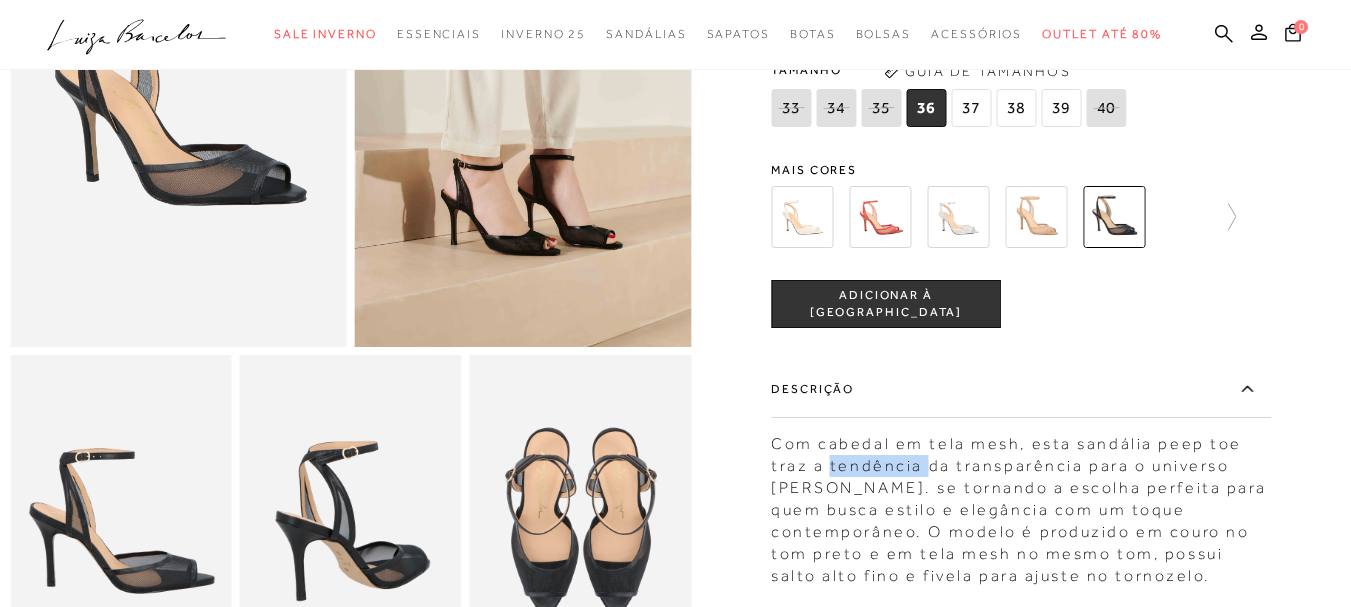 click on "Com cabedal em tela mesh, esta sandália peep toe traz a tendência da transparência para o universo Luiza Bacrcelos. se tornando a escolha perfeita para quem busca estilo e elegância com um toque contemporâneo. O modelo é produzido em couro no tom preto e em tela mesh no mesmo tom, possui salto alto fino e fivela para ajuste no tornozelo." at bounding box center (1021, 505) 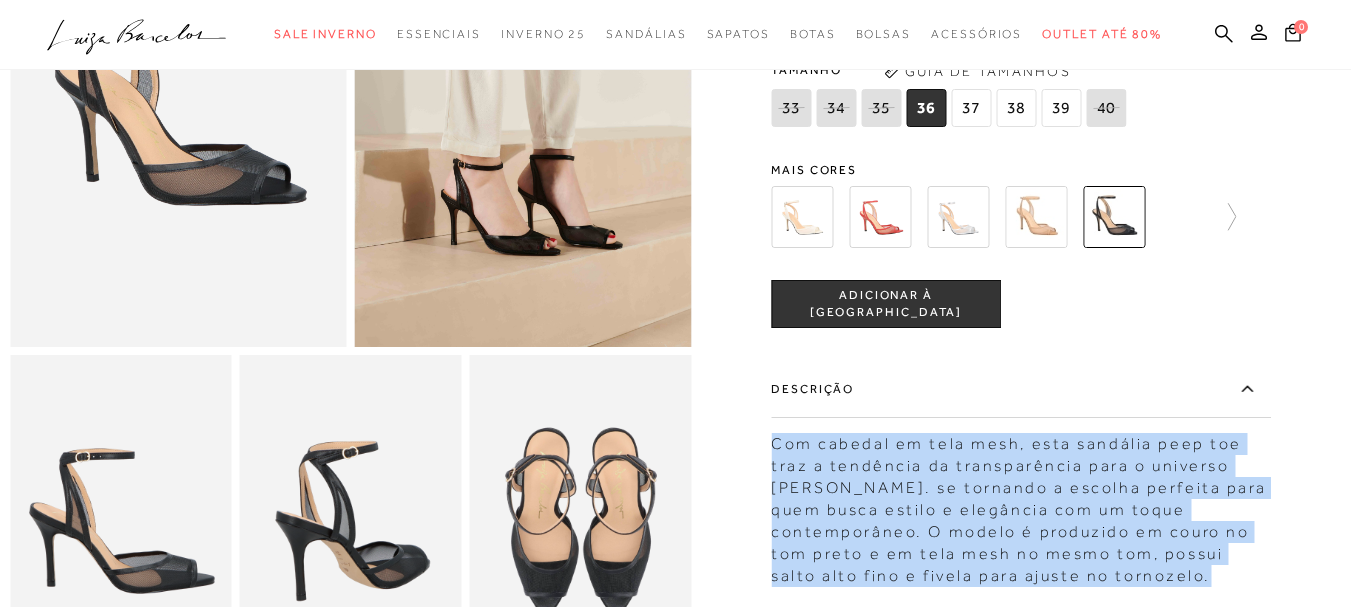 click on "Com cabedal em tela mesh, esta sandália peep toe traz a tendência da transparência para o universo Luiza Bacrcelos. se tornando a escolha perfeita para quem busca estilo e elegância com um toque contemporâneo. O modelo é produzido em couro no tom preto e em tela mesh no mesmo tom, possui salto alto fino e fivela para ajuste no tornozelo." at bounding box center (1021, 505) 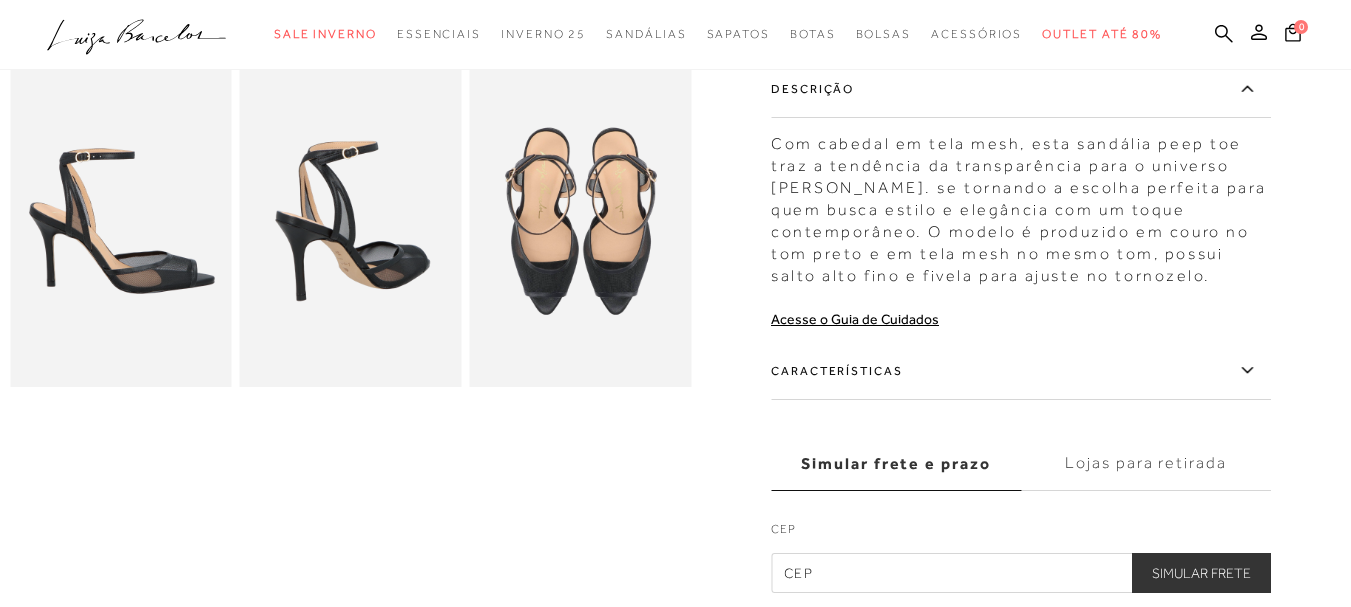 click on "Características" at bounding box center (1021, 371) 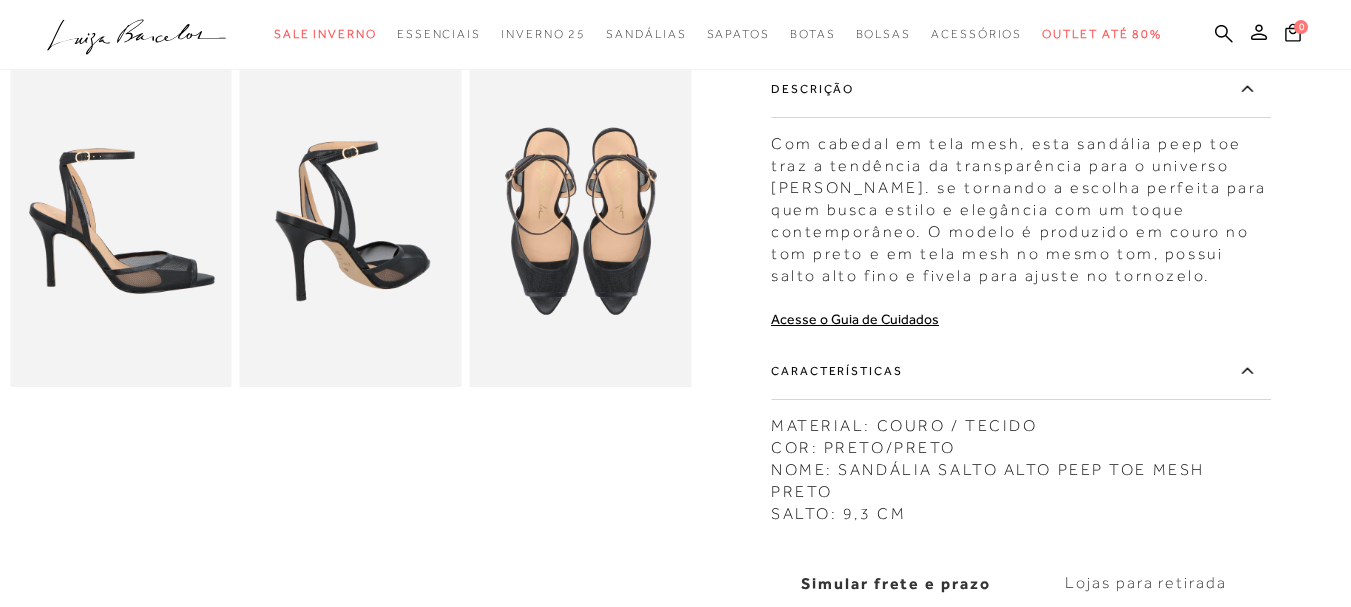 click on "Características" at bounding box center (1021, 371) 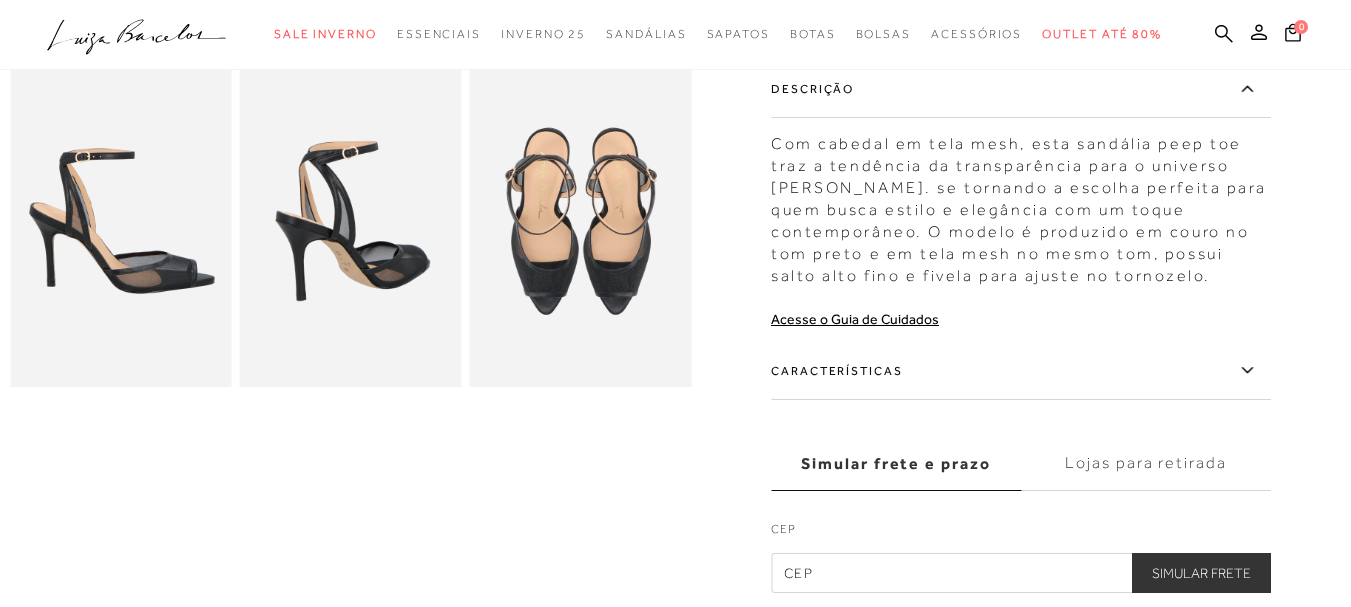 click on "Características" at bounding box center [1021, 371] 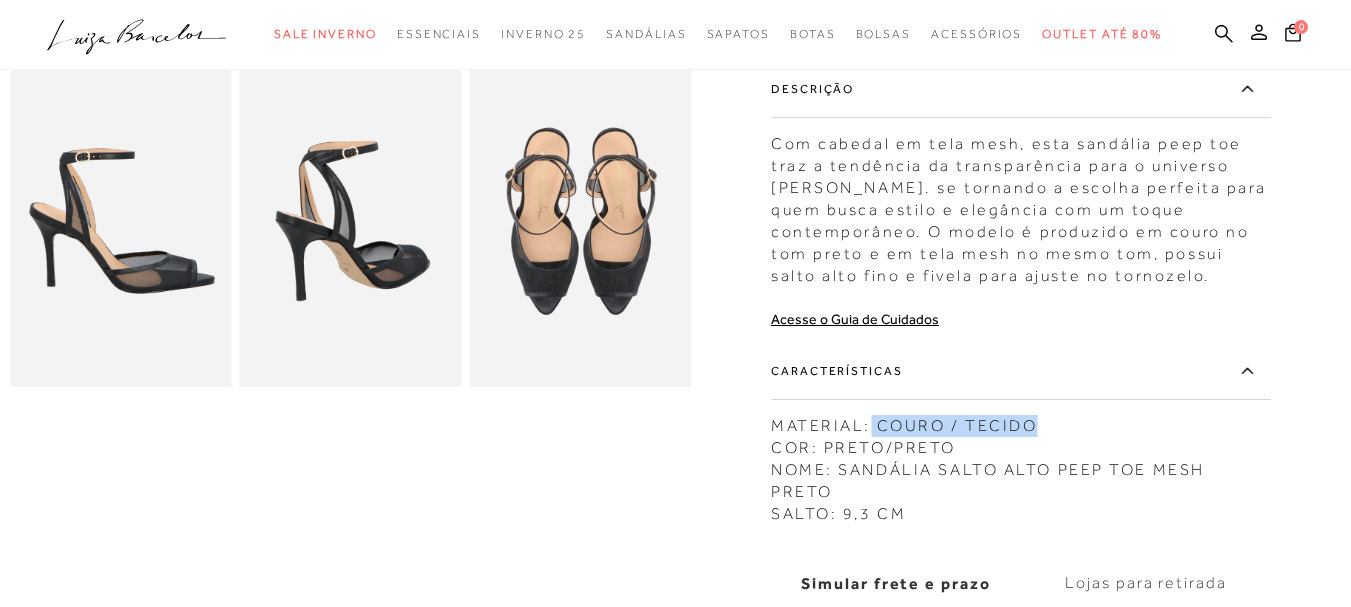 copy on "COURO / TECIDO" 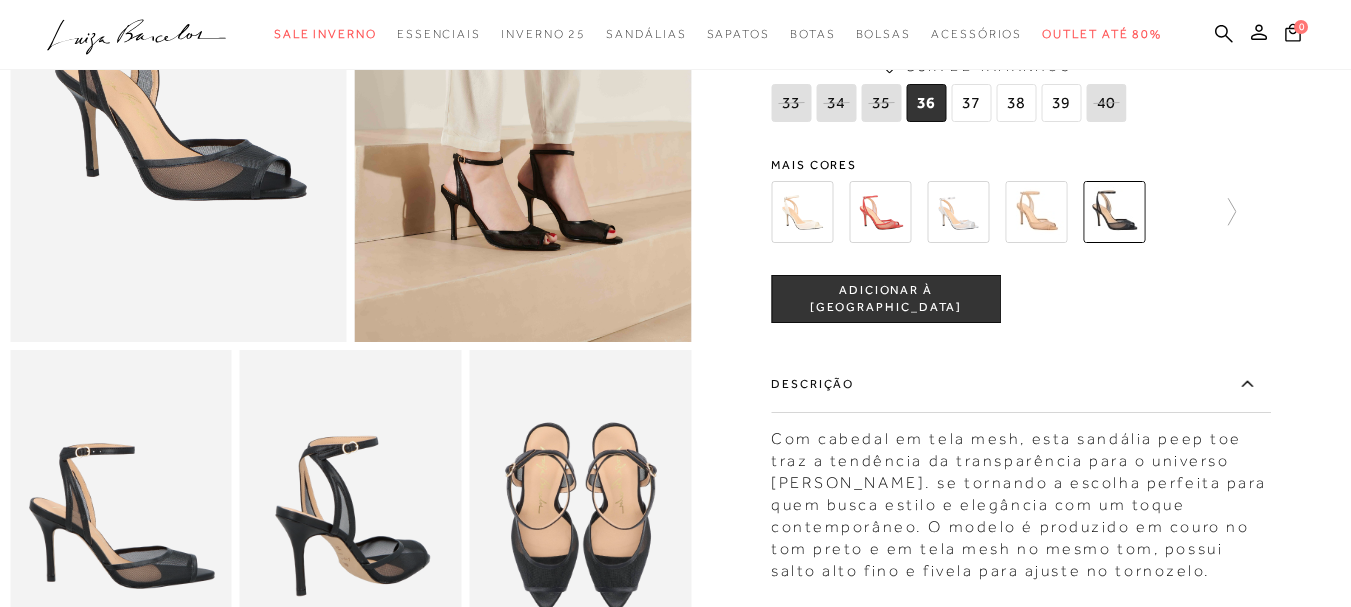 scroll, scrollTop: 300, scrollLeft: 0, axis: vertical 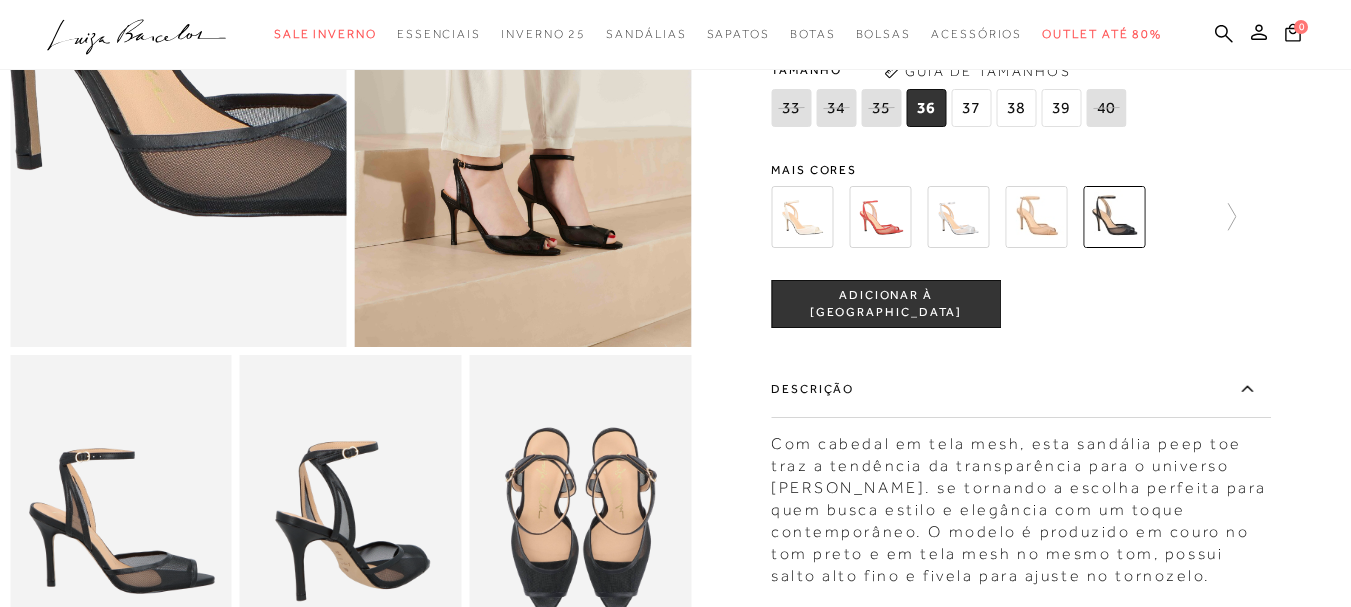 drag, startPoint x: 152, startPoint y: 202, endPoint x: 163, endPoint y: 221, distance: 21.954498 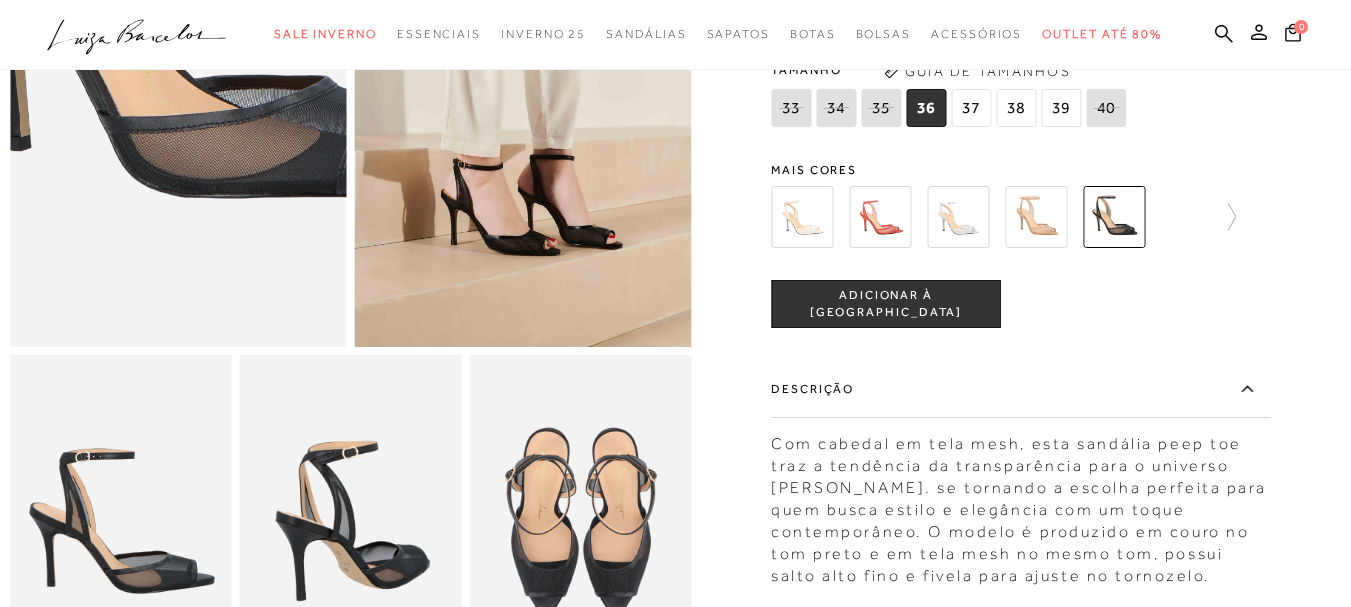 drag, startPoint x: 163, startPoint y: 221, endPoint x: 199, endPoint y: 207, distance: 38.626415 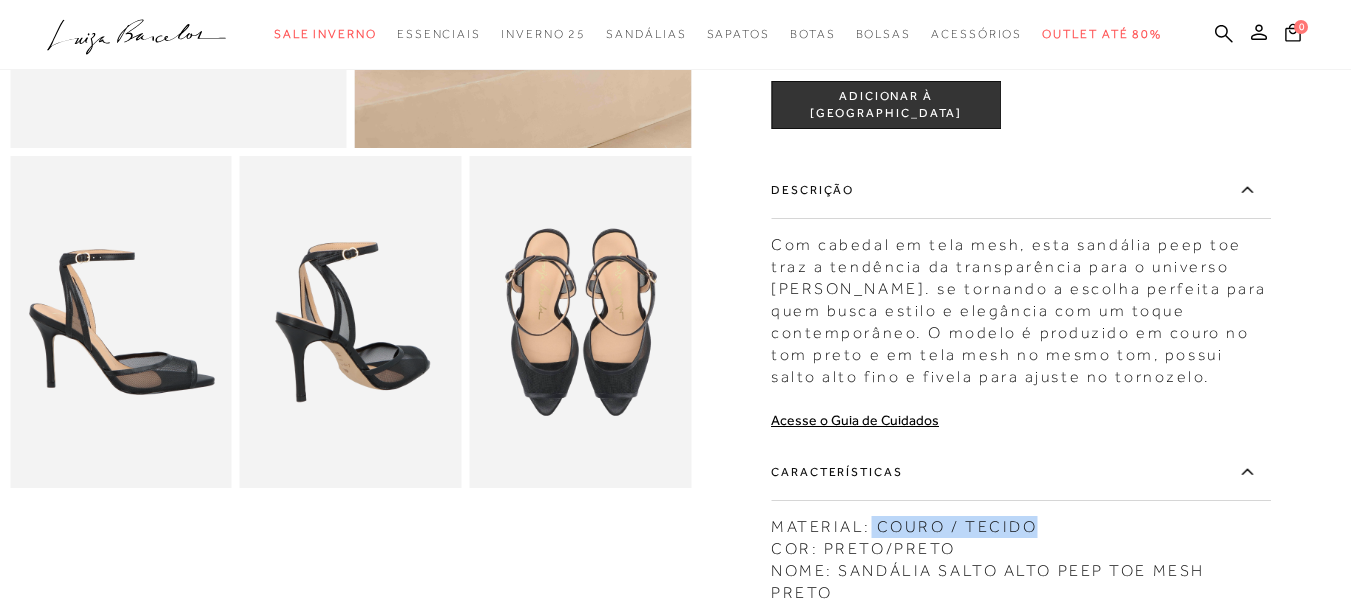 scroll, scrollTop: 500, scrollLeft: 0, axis: vertical 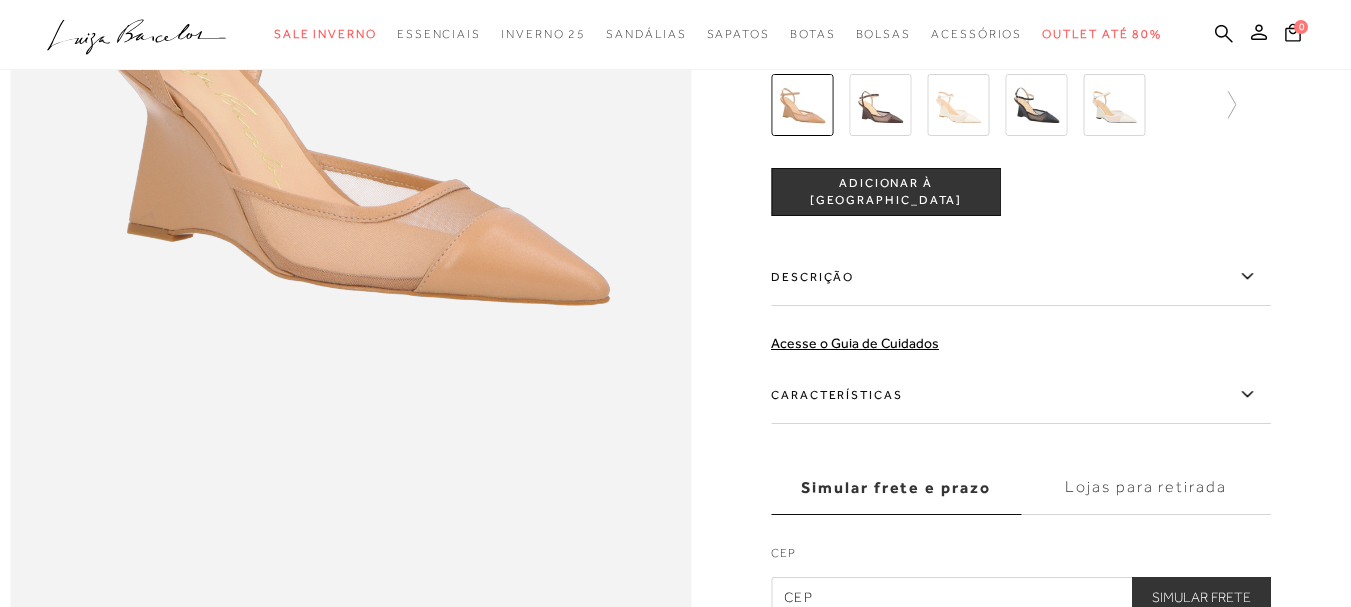 click on "Descrição" at bounding box center [1021, 277] 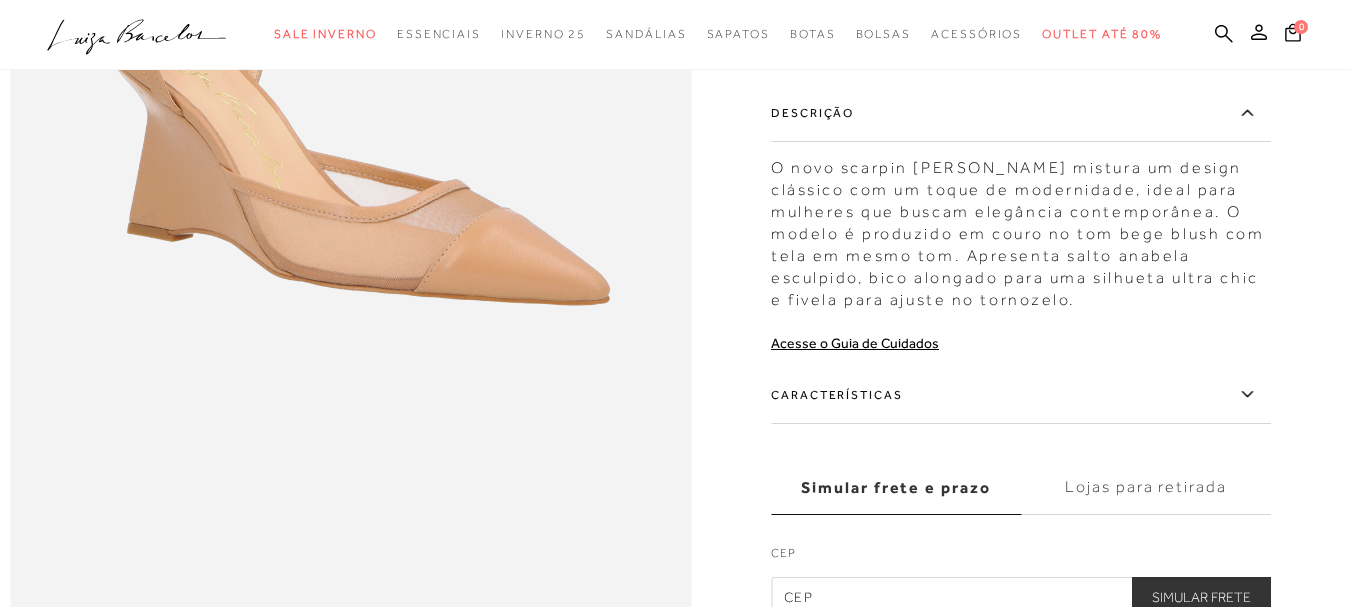 click on "O novo scarpin [PERSON_NAME] mistura um design clássico com um toque de modernidade, ideal para mulheres que buscam elegância contemporânea. O modelo é produzido em couro no tom bege blush com tela em mesmo tom. Apresenta salto anabela esculpido, bico alongado para uma silhueta ultra chic e fivela para ajuste no tornozelo." at bounding box center [1021, 229] 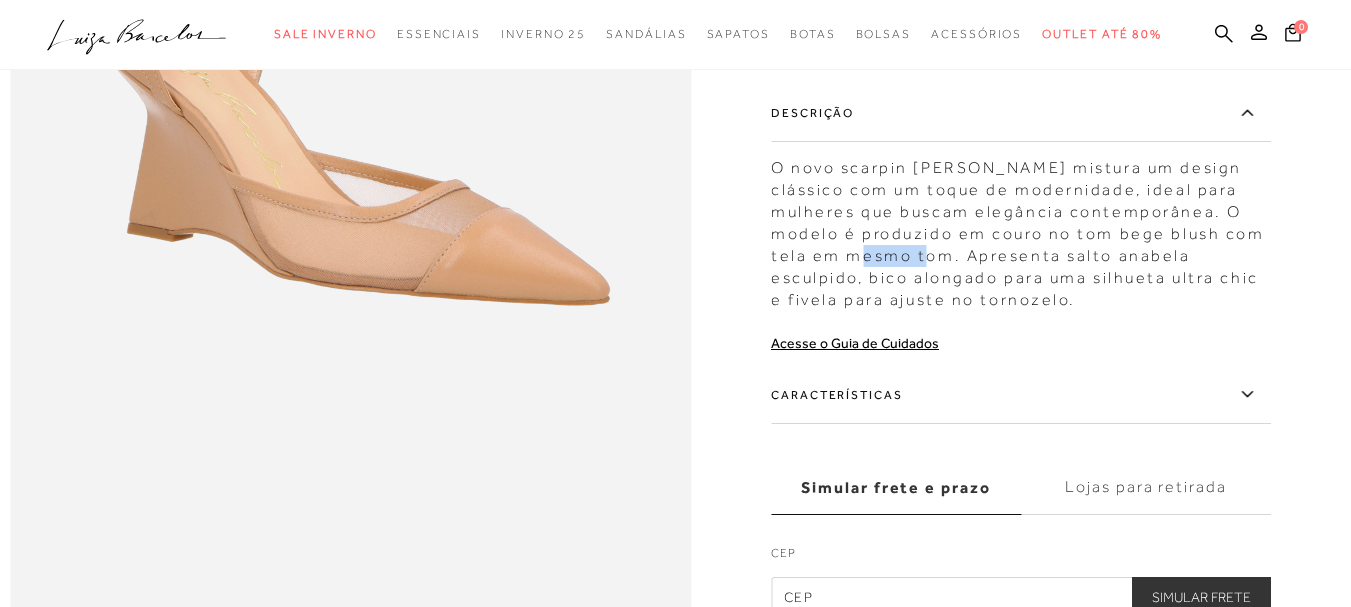 click on "O novo scarpin [PERSON_NAME] mistura um design clássico com um toque de modernidade, ideal para mulheres que buscam elegância contemporânea. O modelo é produzido em couro no tom bege blush com tela em mesmo tom. Apresenta salto anabela esculpido, bico alongado para uma silhueta ultra chic e fivela para ajuste no tornozelo." at bounding box center (1021, 229) 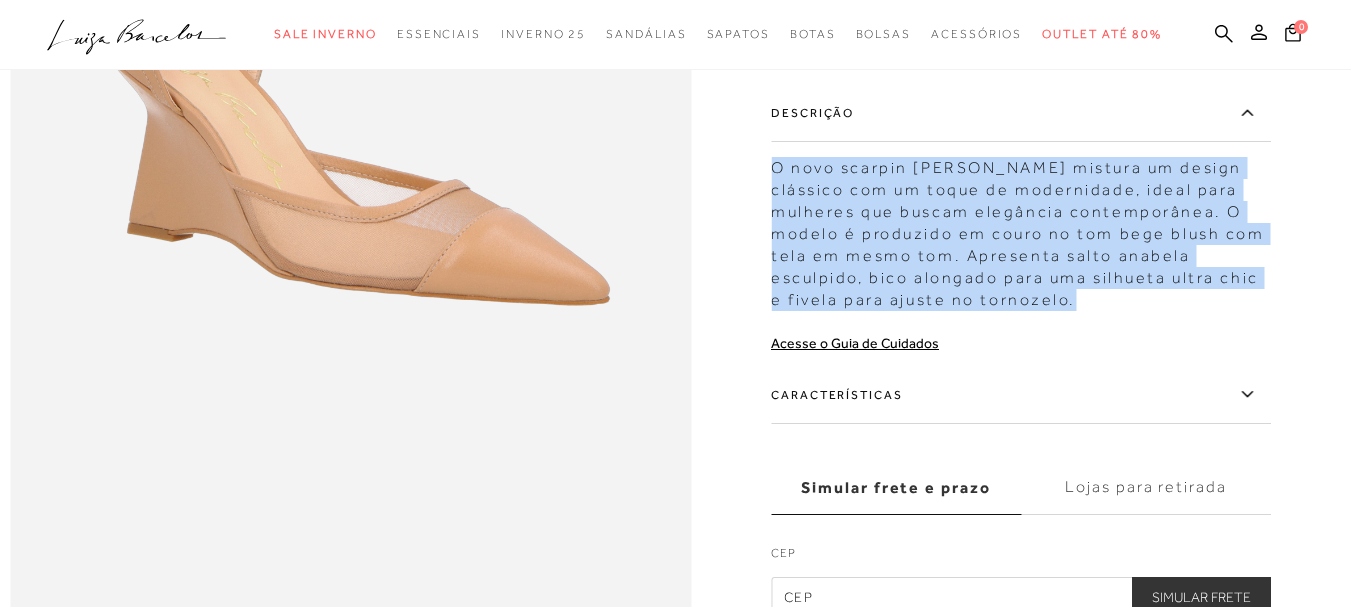 click on "O novo scarpin [PERSON_NAME] mistura um design clássico com um toque de modernidade, ideal para mulheres que buscam elegância contemporânea. O modelo é produzido em couro no tom bege blush com tela em mesmo tom. Apresenta salto anabela esculpido, bico alongado para uma silhueta ultra chic e fivela para ajuste no tornozelo." at bounding box center (1021, 229) 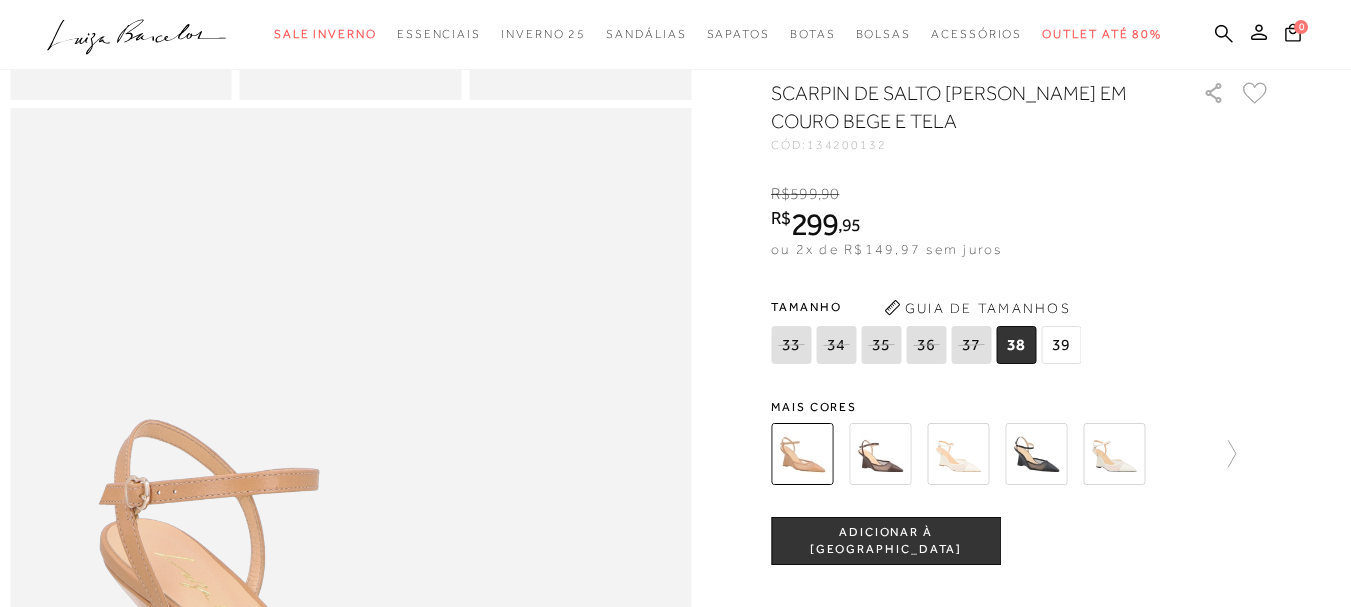 scroll, scrollTop: 800, scrollLeft: 0, axis: vertical 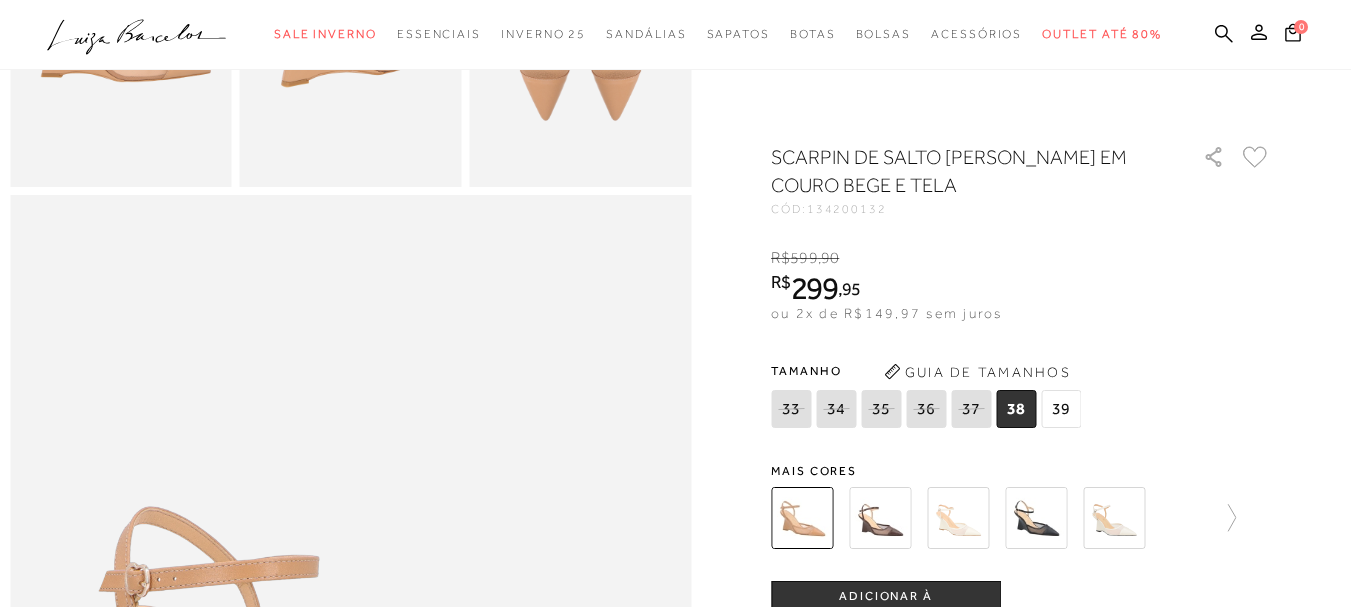 click on "SCARPIN DE SALTO [PERSON_NAME] EM COURO BEGE E TELA" at bounding box center [958, 171] 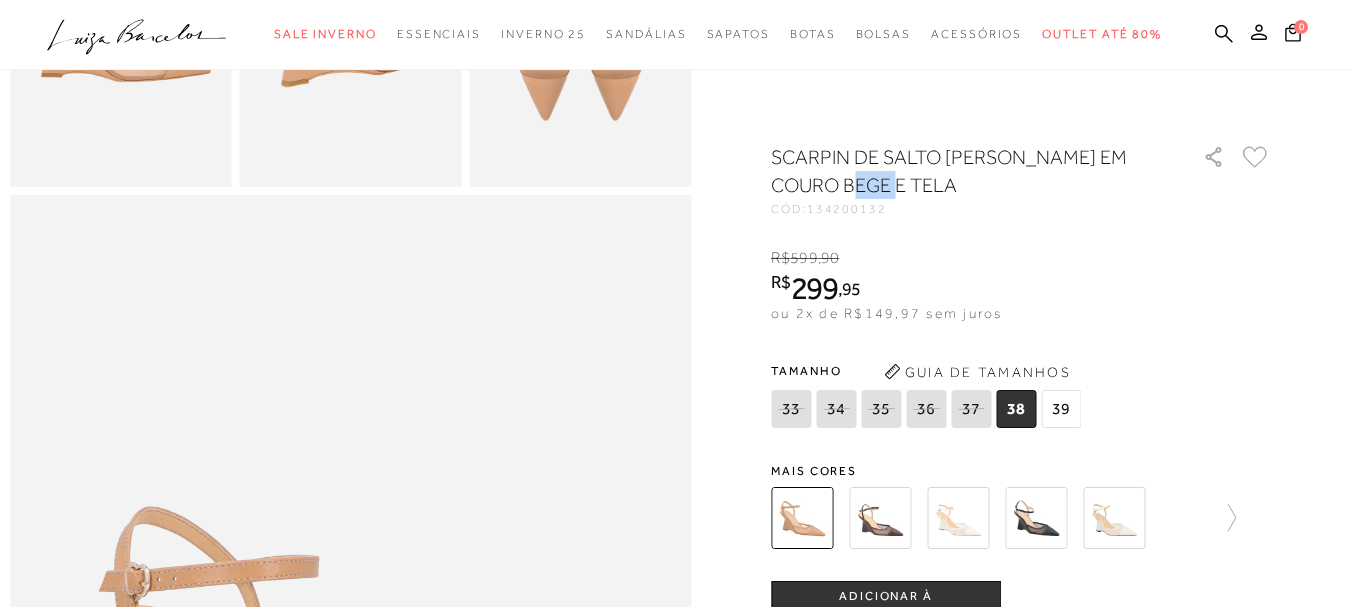 click on "SCARPIN DE SALTO [PERSON_NAME] EM COURO BEGE E TELA" at bounding box center [958, 171] 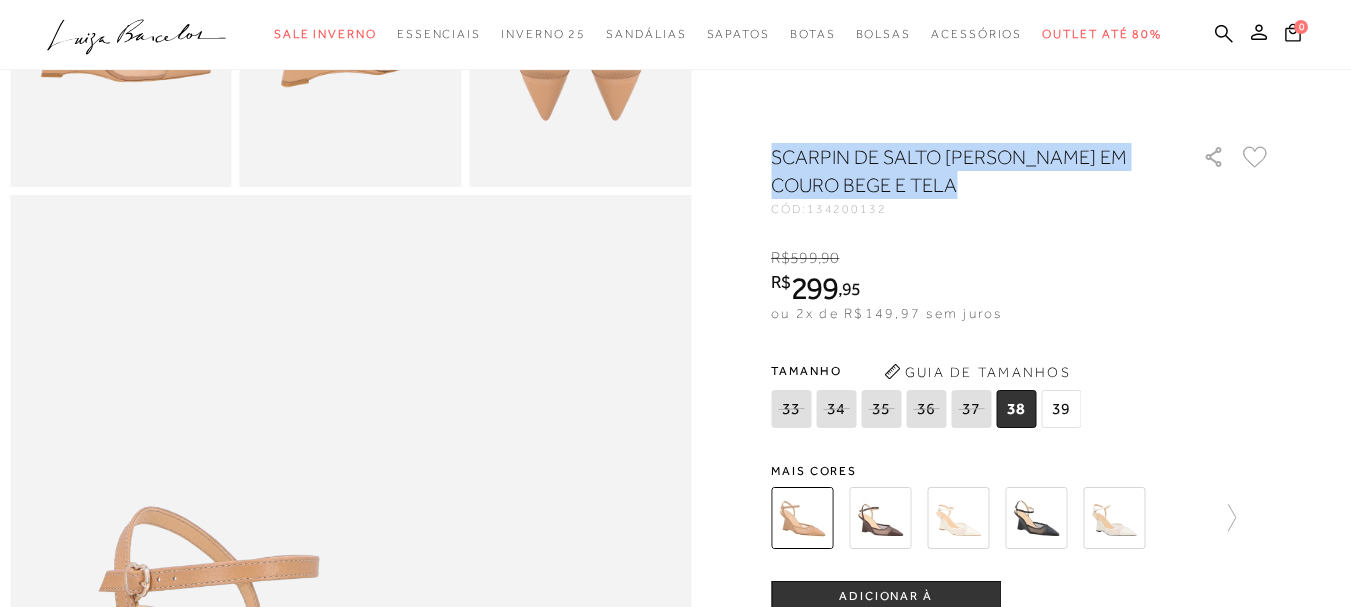 click on "SCARPIN DE SALTO [PERSON_NAME] EM COURO BEGE E TELA" at bounding box center [958, 171] 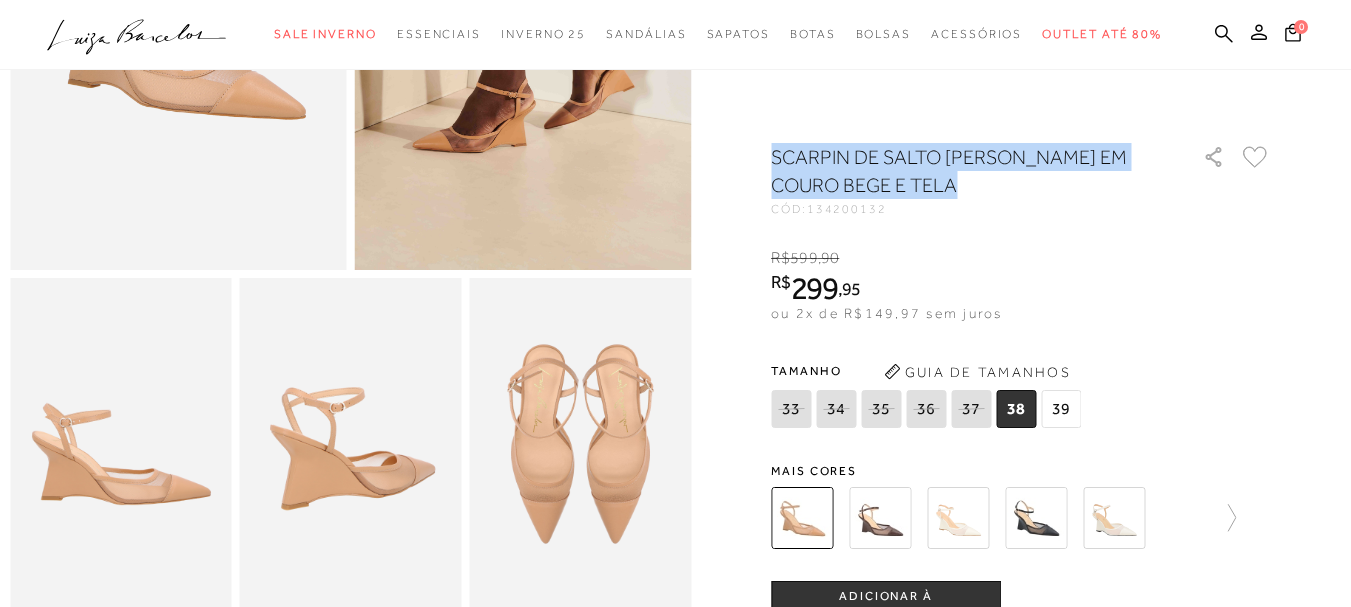 scroll, scrollTop: 200, scrollLeft: 0, axis: vertical 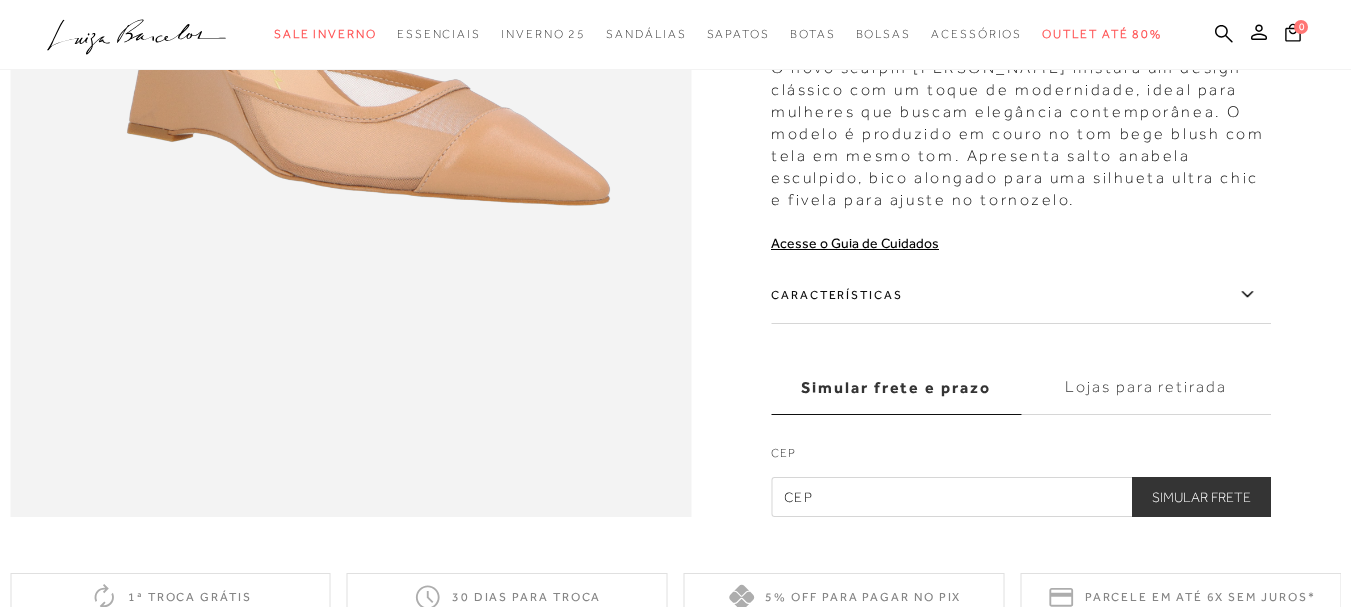 click on "Características" at bounding box center (1021, 295) 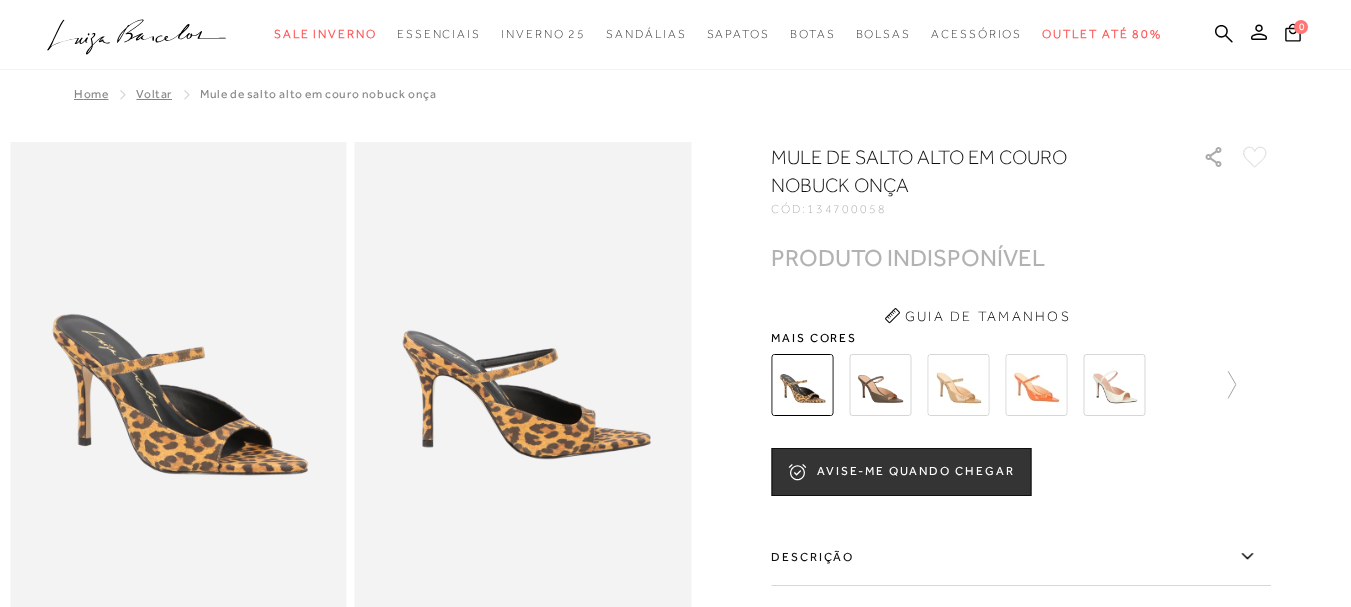 scroll, scrollTop: 0, scrollLeft: 0, axis: both 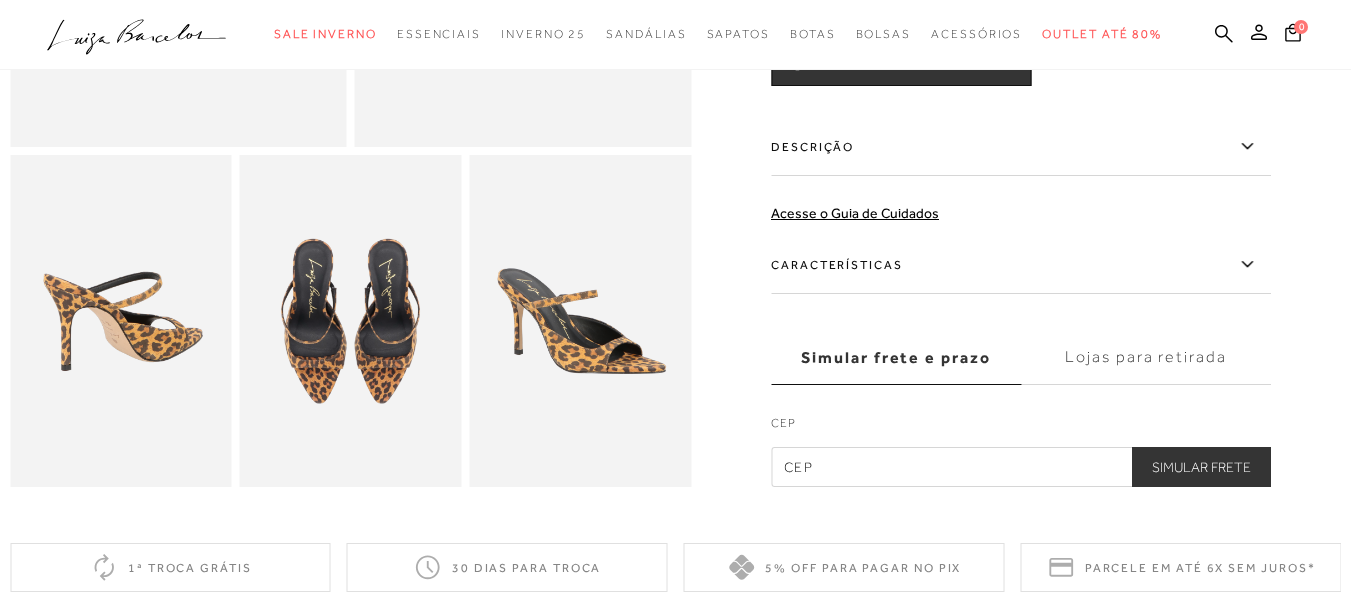 click on "Descrição" at bounding box center [1021, 147] 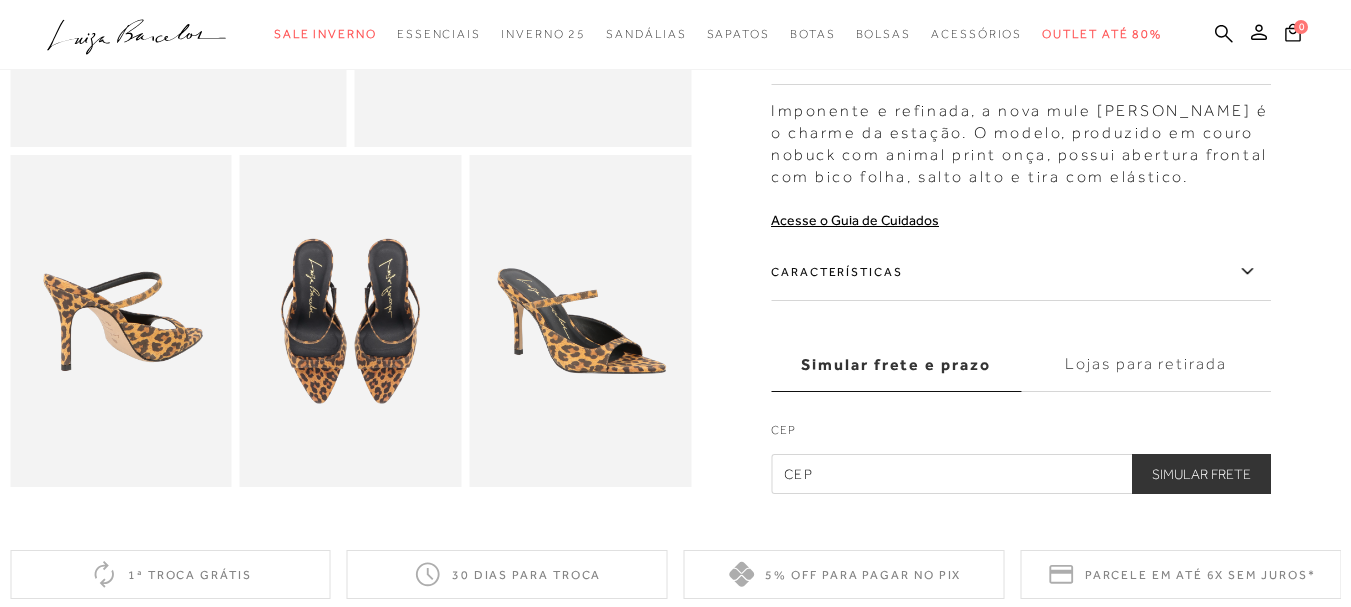 click on "Imponente e refinada, a nova mule [PERSON_NAME] é o charme da estação. O modelo, produzido em couro nobuck com animal print onça, possui abertura frontal com bico folha, salto alto e tira com elástico." at bounding box center (1021, 139) 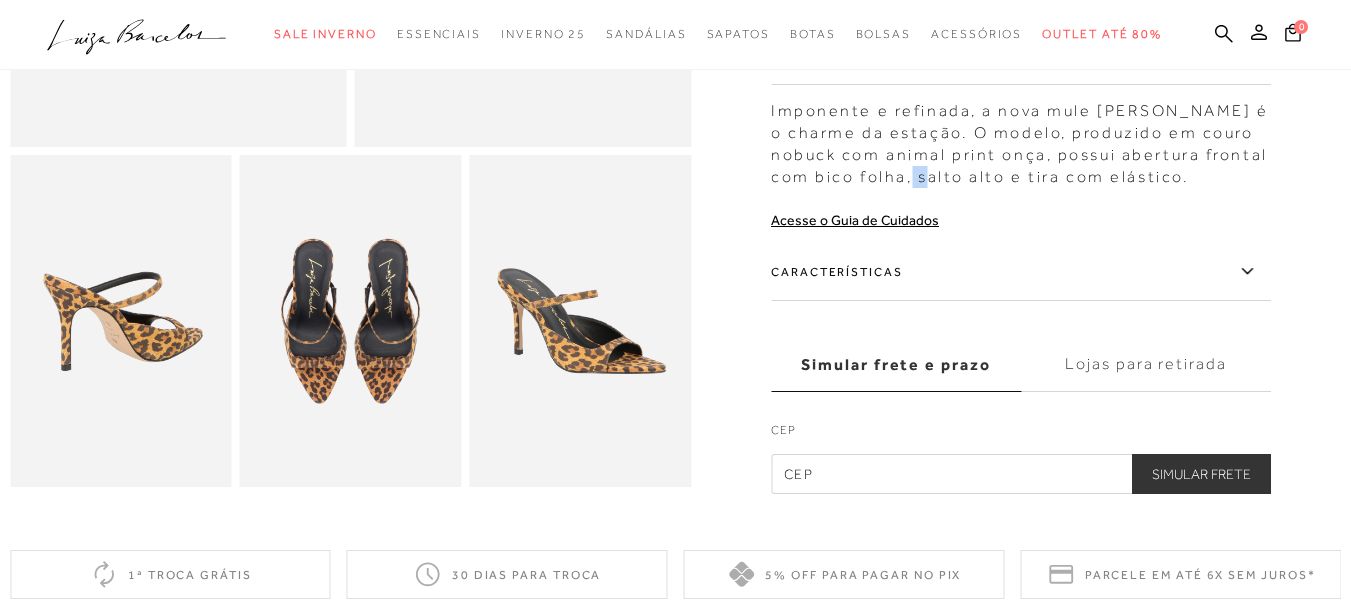 click on "Imponente e refinada, a nova mule Luiza Barcelos é o charme da estação. O modelo, produzido em couro nobuck com animal print onça, possui abertura frontal com bico folha, salto alto e tira com elástico." at bounding box center [1021, 139] 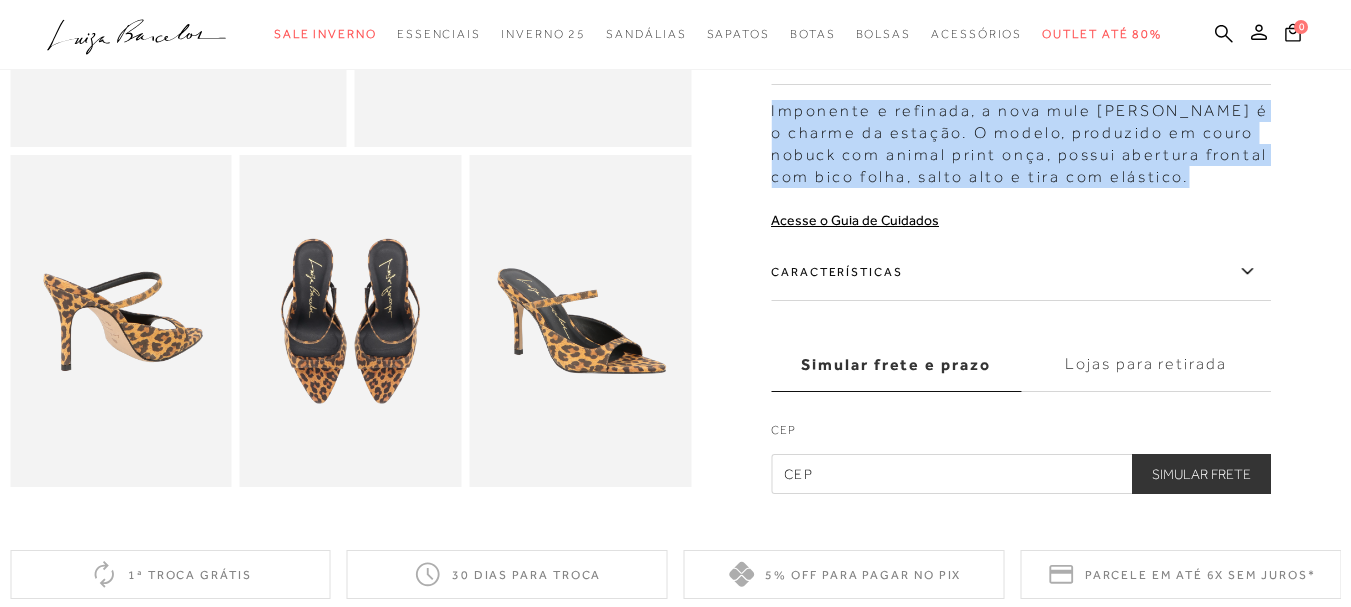 click on "Imponente e refinada, a nova mule Luiza Barcelos é o charme da estação. O modelo, produzido em couro nobuck com animal print onça, possui abertura frontal com bico folha, salto alto e tira com elástico." at bounding box center [1021, 139] 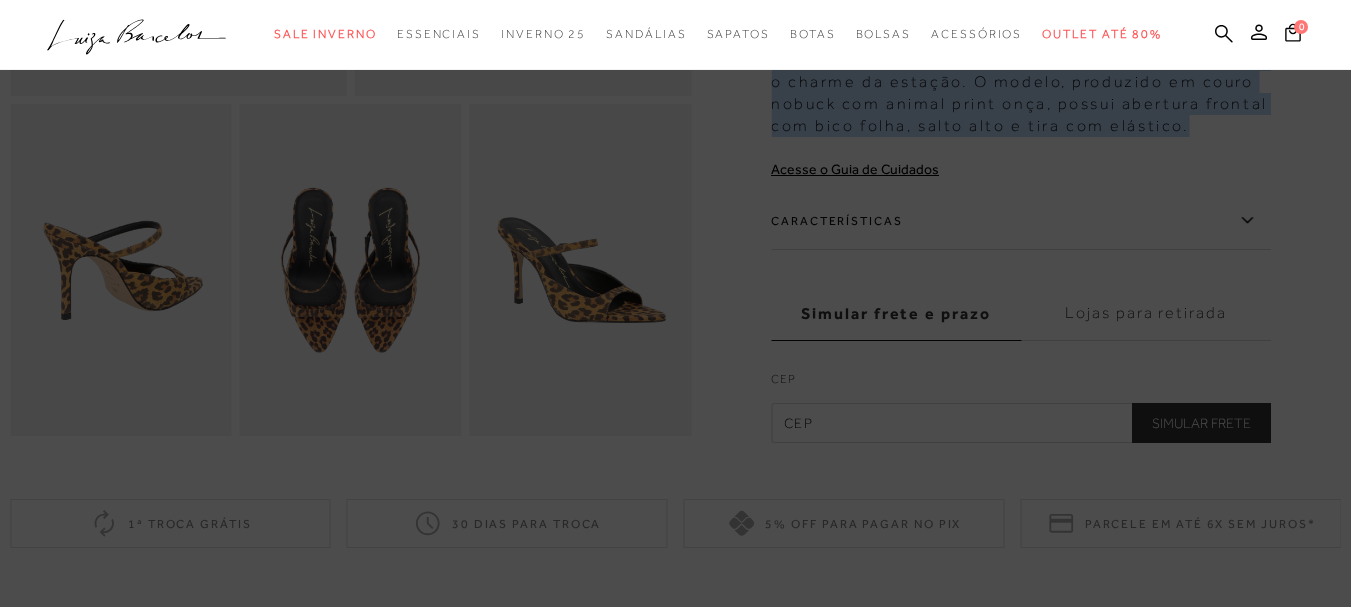 scroll, scrollTop: 600, scrollLeft: 0, axis: vertical 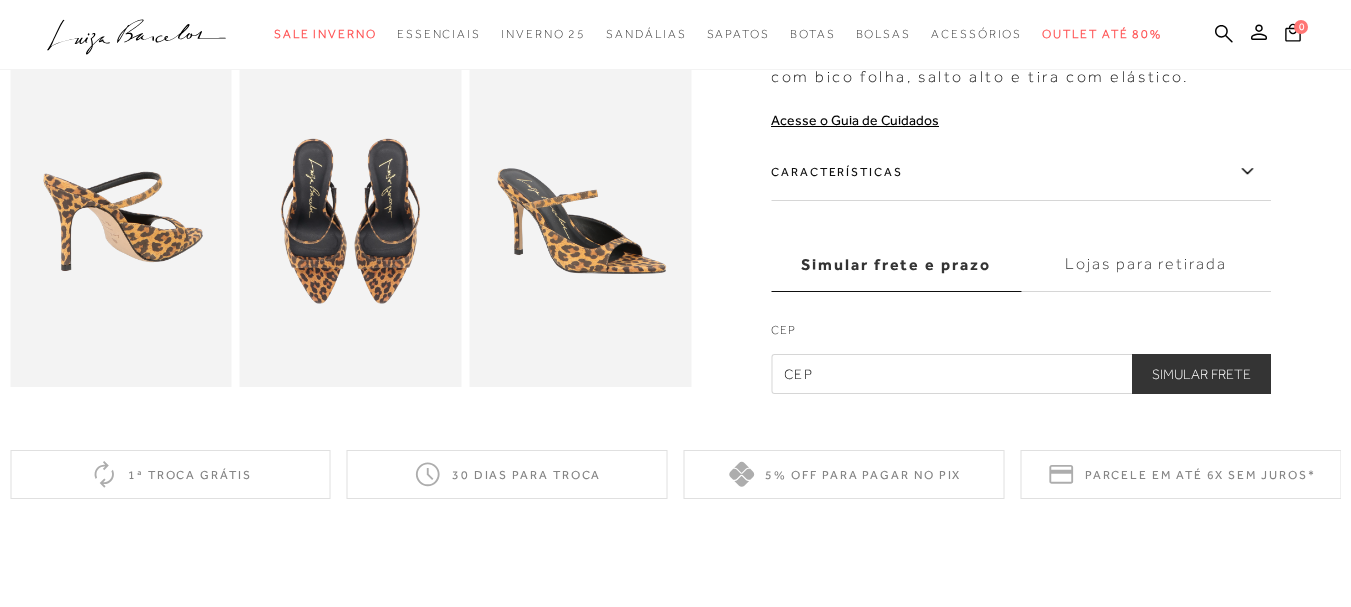 click on "Características" at bounding box center [1021, 172] 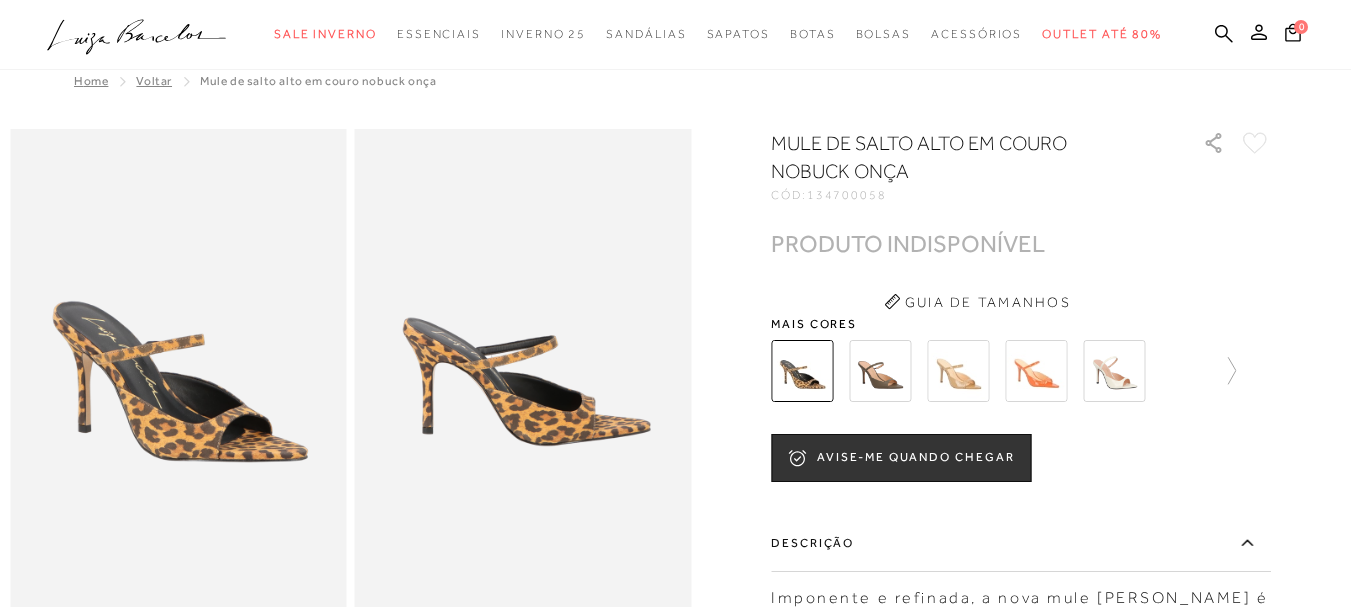 scroll, scrollTop: 0, scrollLeft: 0, axis: both 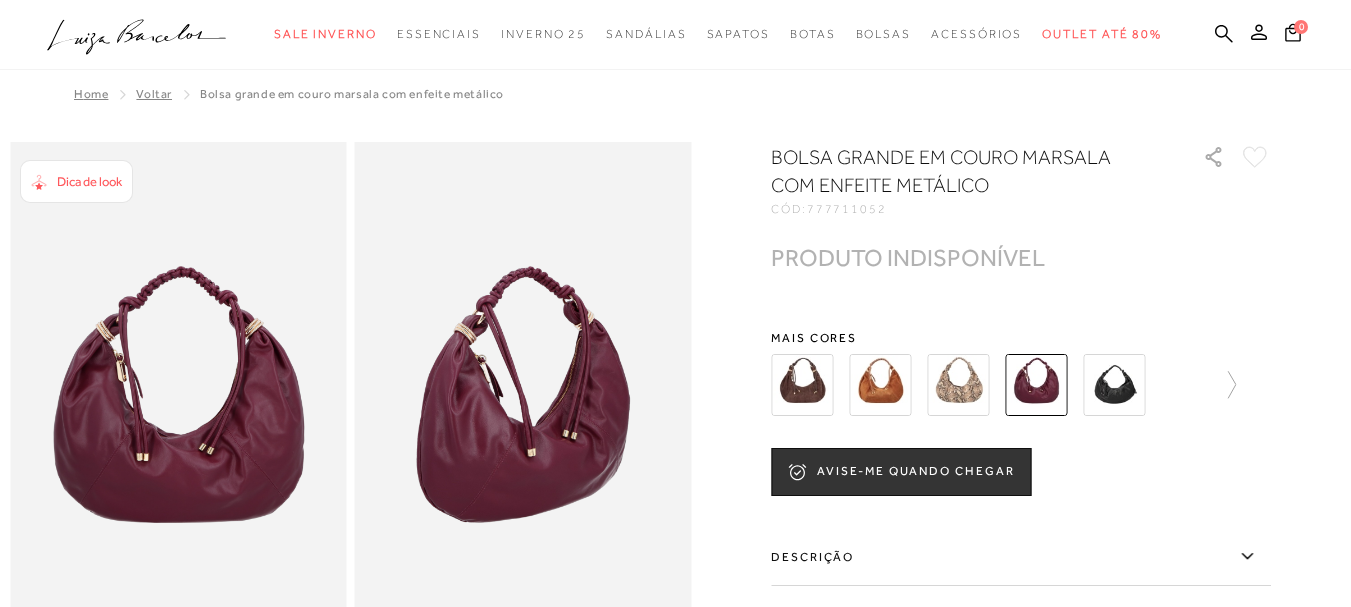 click on "BOLSA GRANDE EM COURO MARSALA COM ENFEITE METÁLICO" at bounding box center [958, 171] 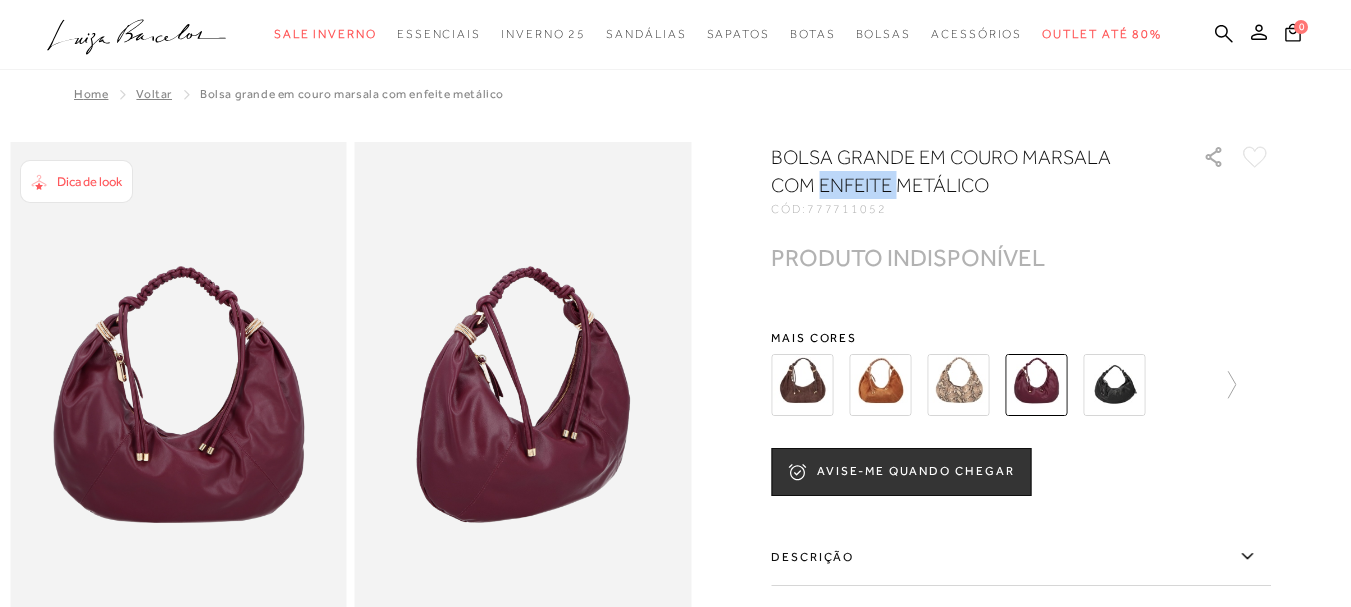 click on "BOLSA GRANDE EM COURO MARSALA COM ENFEITE METÁLICO" at bounding box center (958, 171) 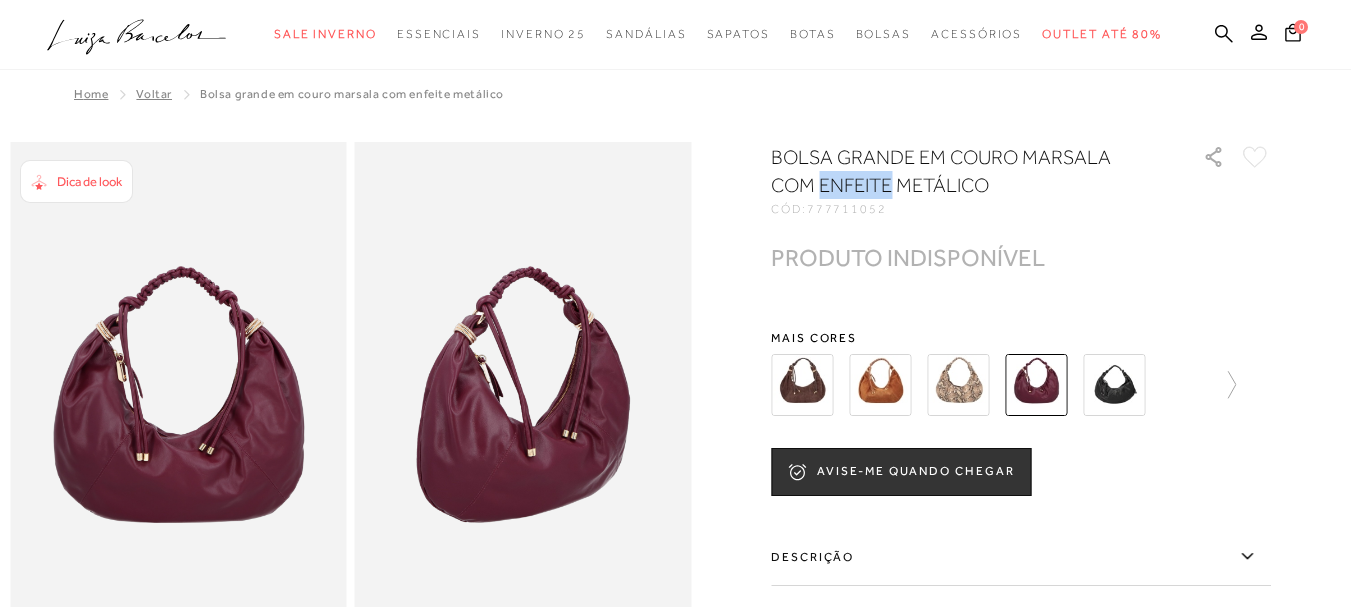 click on "BOLSA GRANDE EM COURO MARSALA COM ENFEITE METÁLICO" at bounding box center (958, 171) 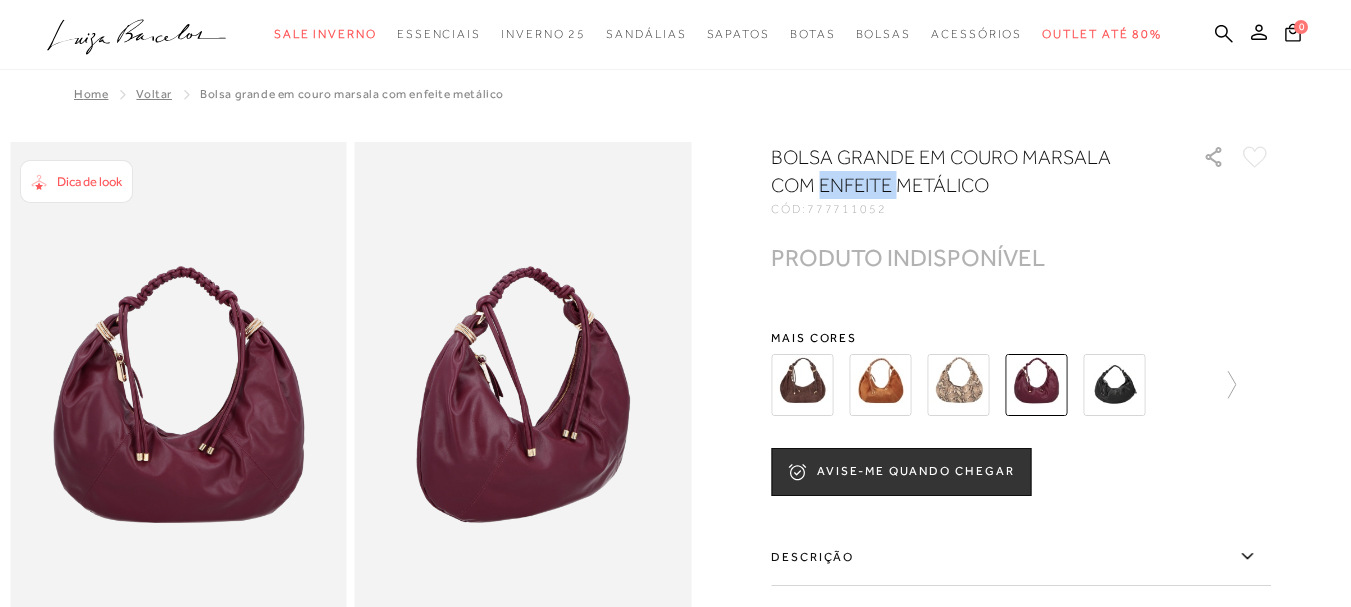 click on "BOLSA GRANDE EM COURO MARSALA COM ENFEITE METÁLICO" at bounding box center (958, 171) 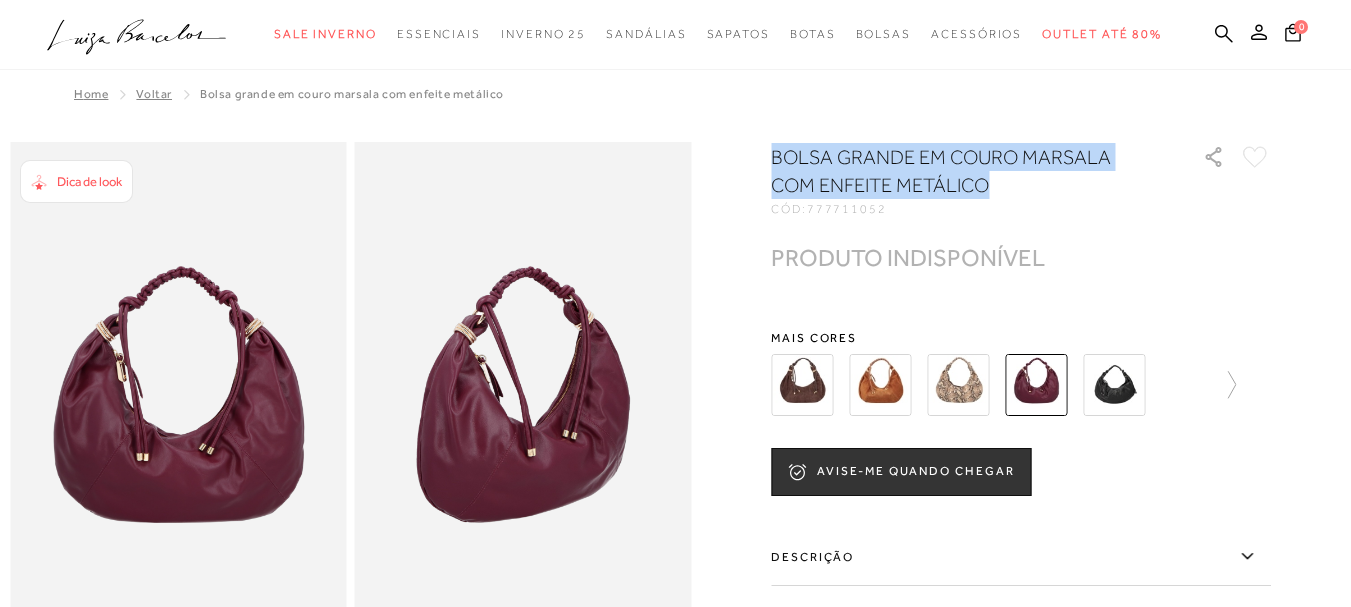click on "BOLSA GRANDE EM COURO MARSALA COM ENFEITE METÁLICO" at bounding box center [958, 171] 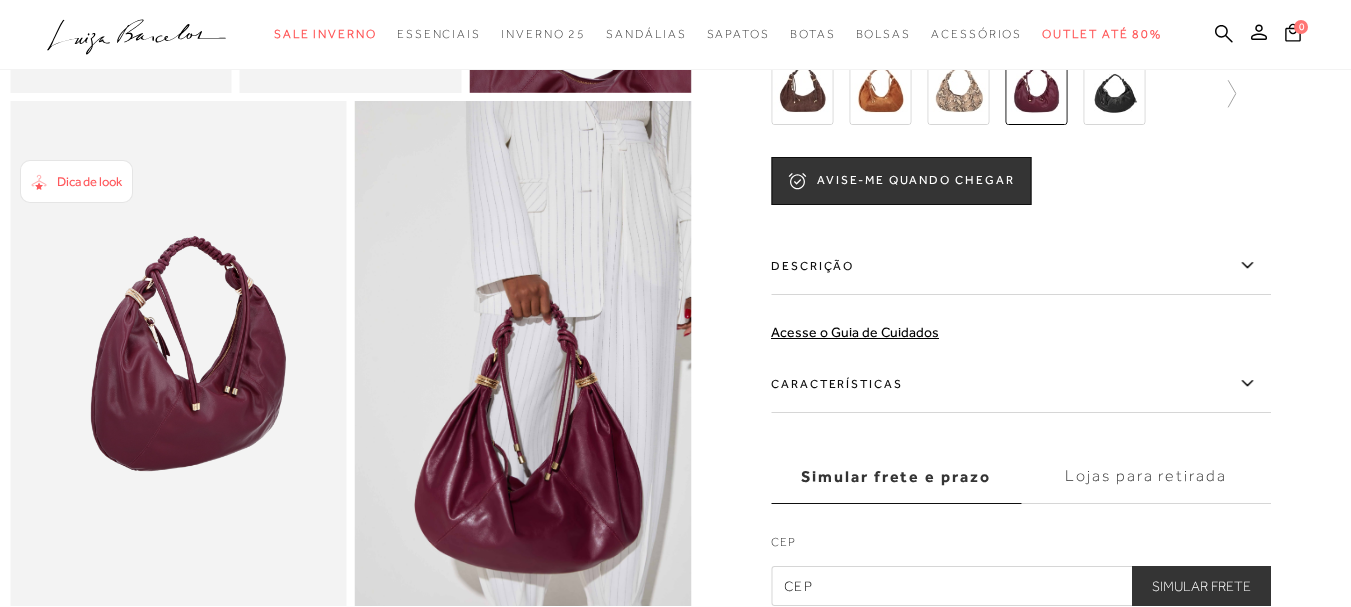 scroll, scrollTop: 900, scrollLeft: 0, axis: vertical 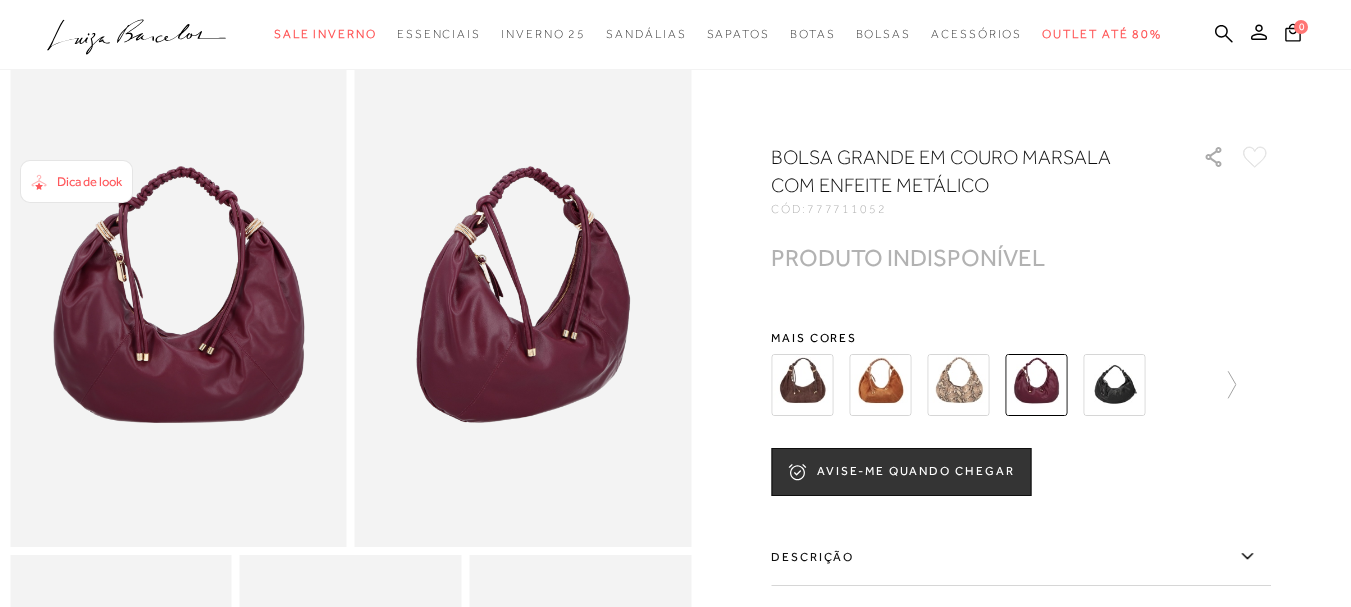 click on "Dica de look" at bounding box center (76, 181) 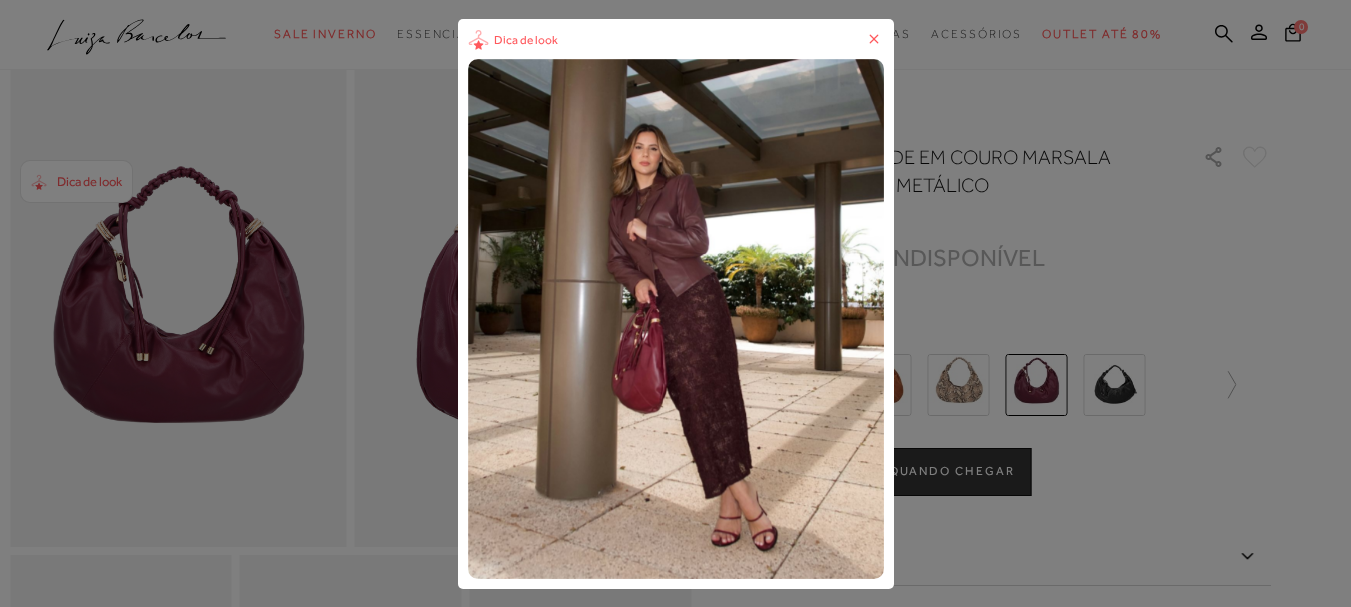 scroll, scrollTop: 300, scrollLeft: 0, axis: vertical 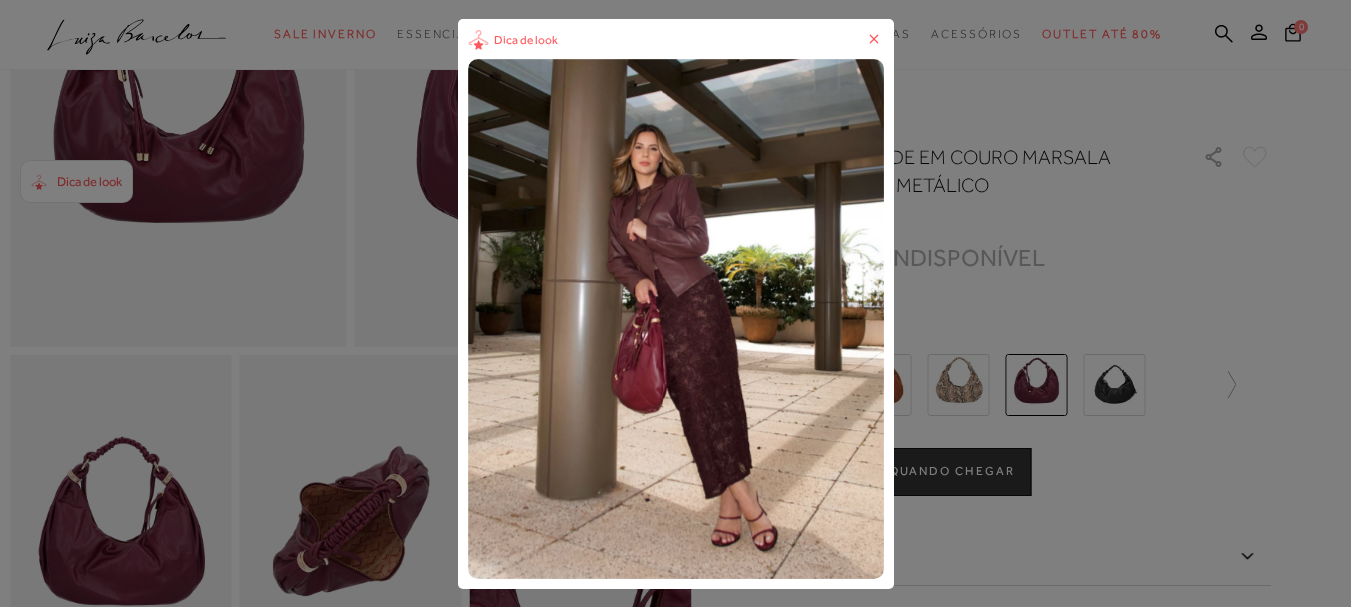 click on "Dica de look" at bounding box center [675, 303] 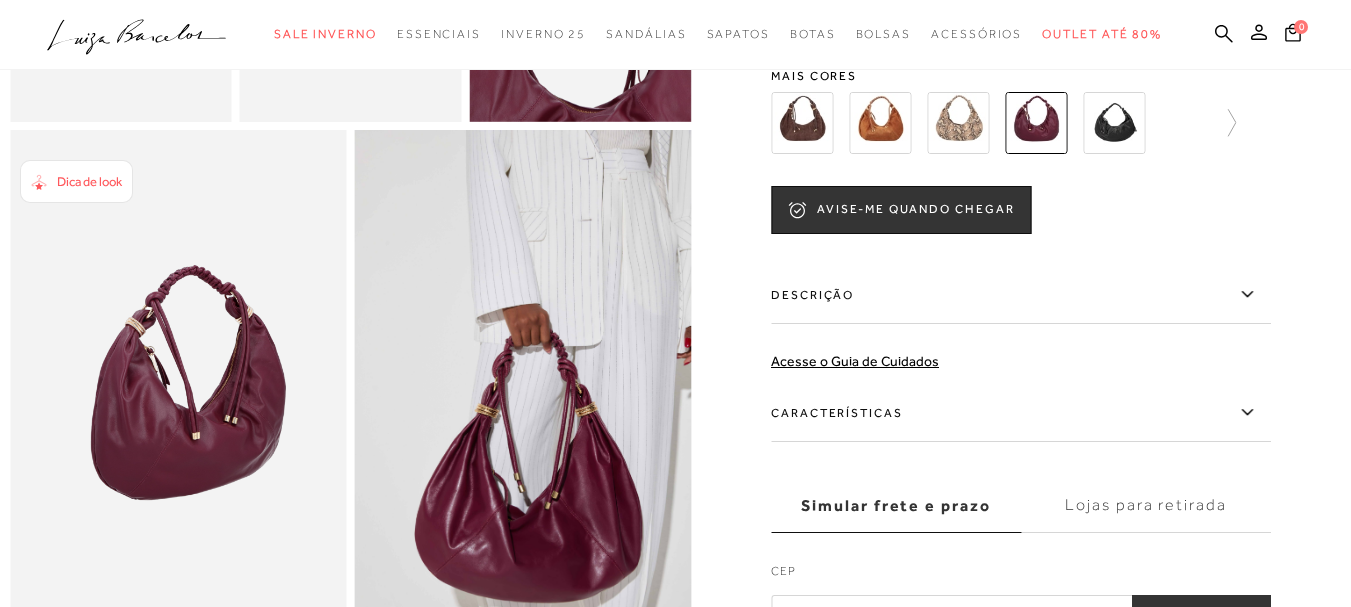 scroll, scrollTop: 900, scrollLeft: 0, axis: vertical 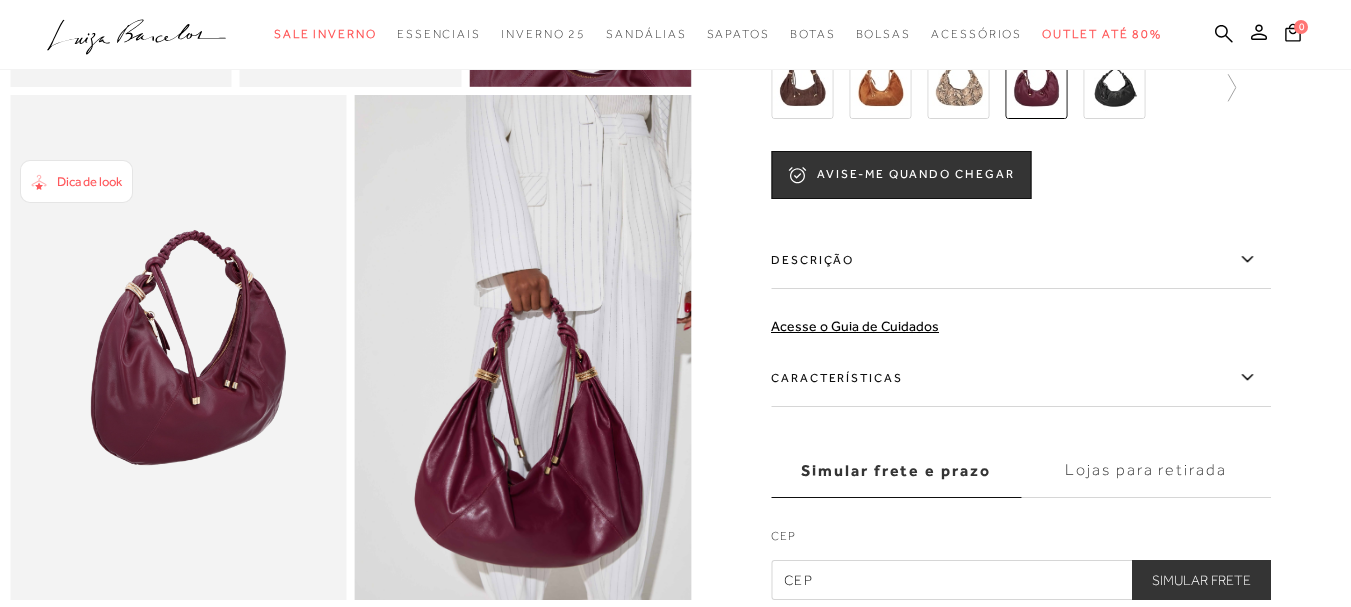 click on "Descrição" at bounding box center [1021, 260] 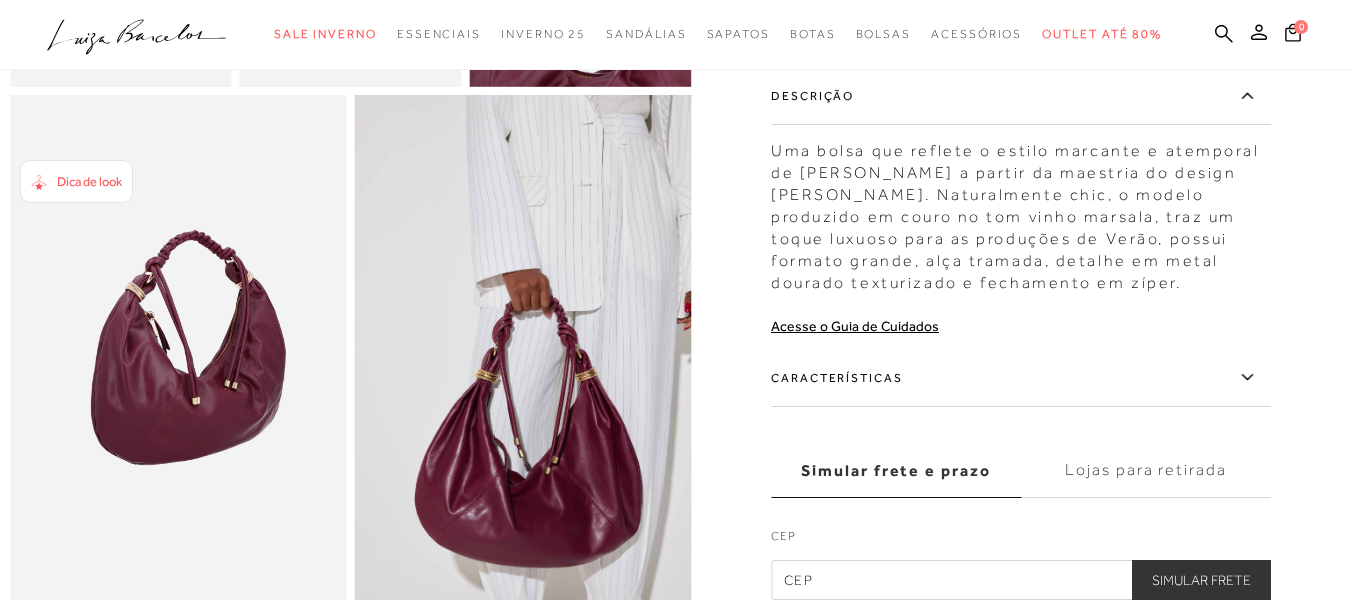 click on "Uma bolsa que reflete o estilo marcante e atemporal de Nati Vozza a partir da maestria do design Luiza Barcelos. Naturalmente chic, o modelo produzido em couro no tom vinho marsala, traz um toque luxuoso para as produções de Verão, possui formato grande, alça tramada, detalhe em metal dourado texturizado e fechamento em zíper." at bounding box center [1021, 212] 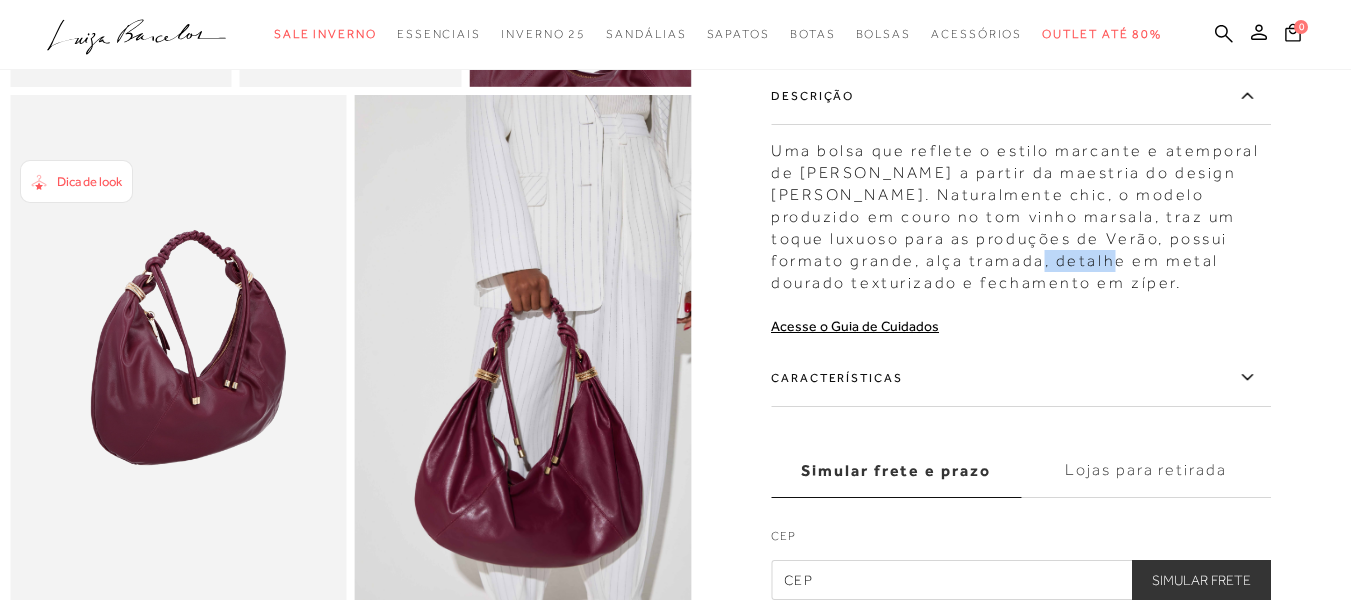 click on "Uma bolsa que reflete o estilo marcante e atemporal de Nati Vozza a partir da maestria do design Luiza Barcelos. Naturalmente chic, o modelo produzido em couro no tom vinho marsala, traz um toque luxuoso para as produções de Verão, possui formato grande, alça tramada, detalhe em metal dourado texturizado e fechamento em zíper." at bounding box center (1021, 212) 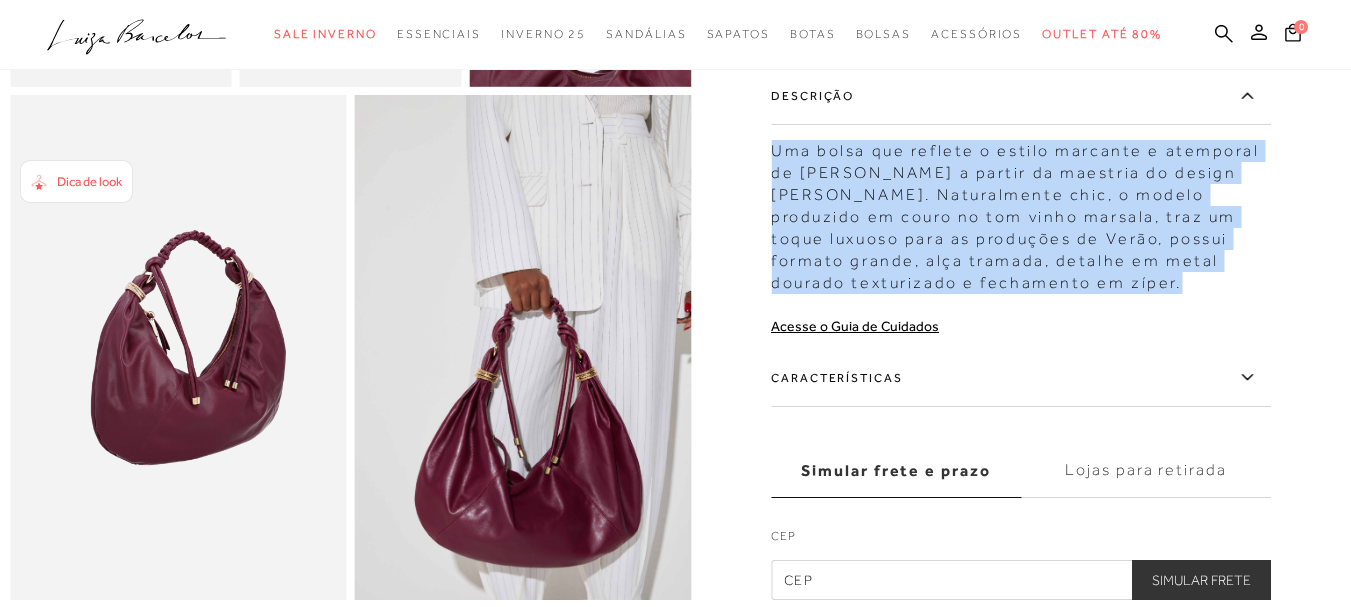 click on "Uma bolsa que reflete o estilo marcante e atemporal de Nati Vozza a partir da maestria do design Luiza Barcelos. Naturalmente chic, o modelo produzido em couro no tom vinho marsala, traz um toque luxuoso para as produções de Verão, possui formato grande, alça tramada, detalhe em metal dourado texturizado e fechamento em zíper." at bounding box center (1021, 212) 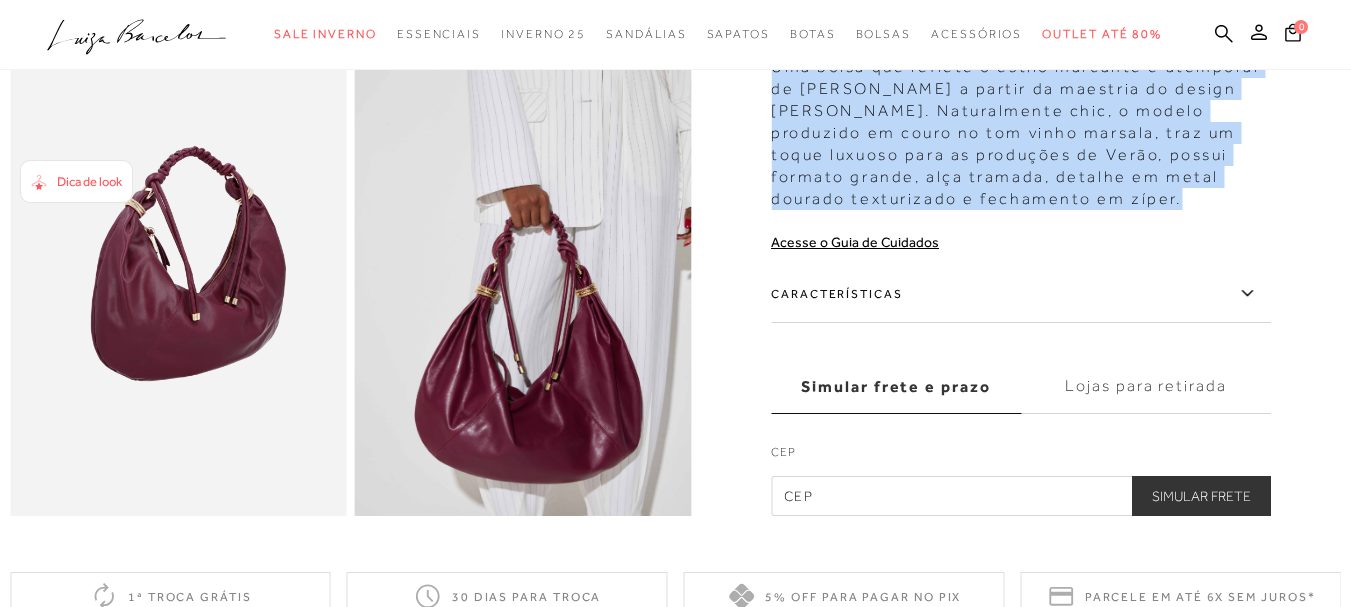 scroll, scrollTop: 1100, scrollLeft: 0, axis: vertical 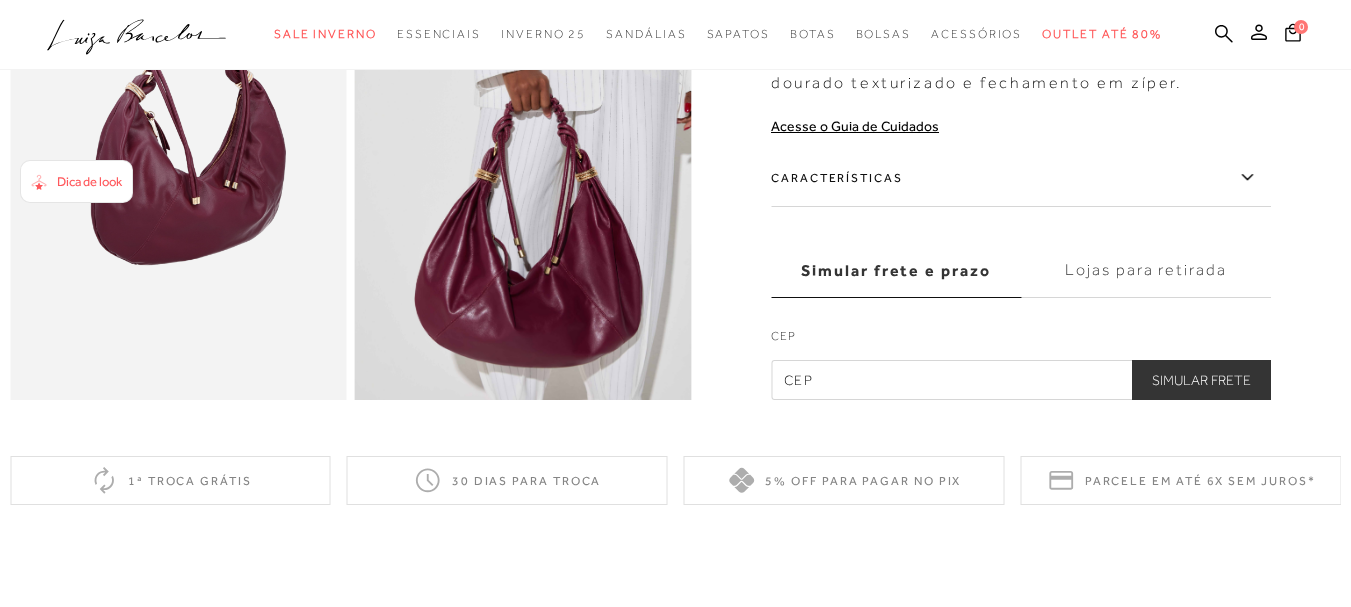 click on "Características" at bounding box center [1021, 178] 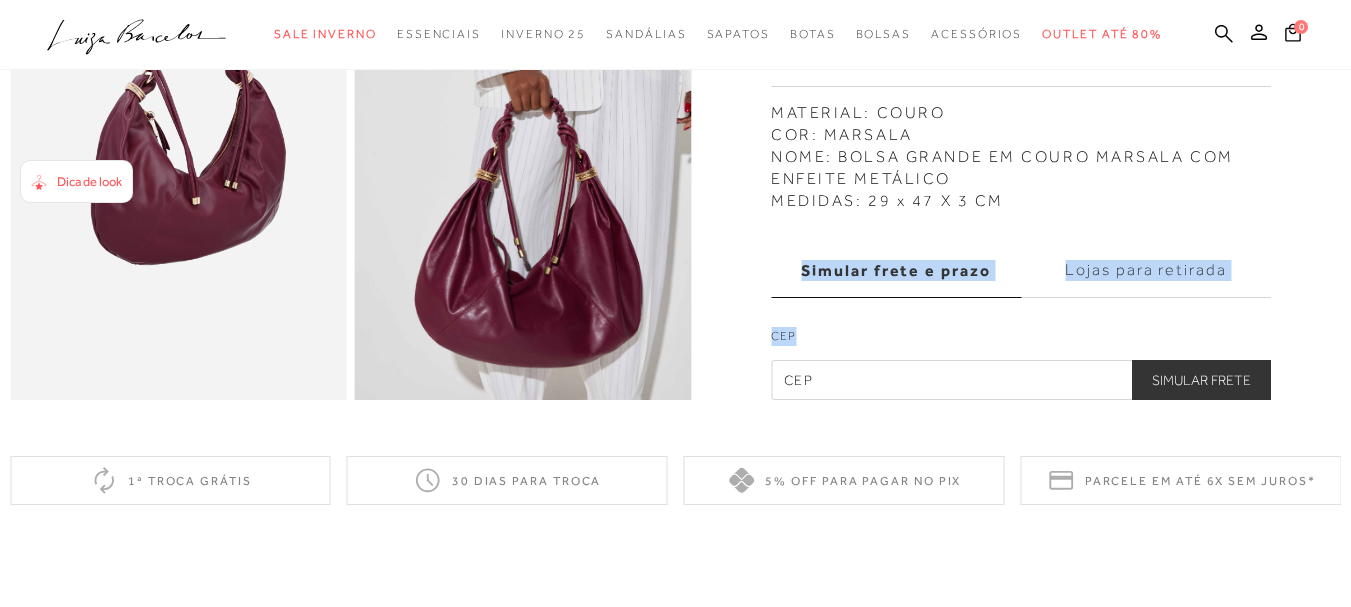 drag, startPoint x: 1025, startPoint y: 233, endPoint x: 776, endPoint y: 138, distance: 266.50705 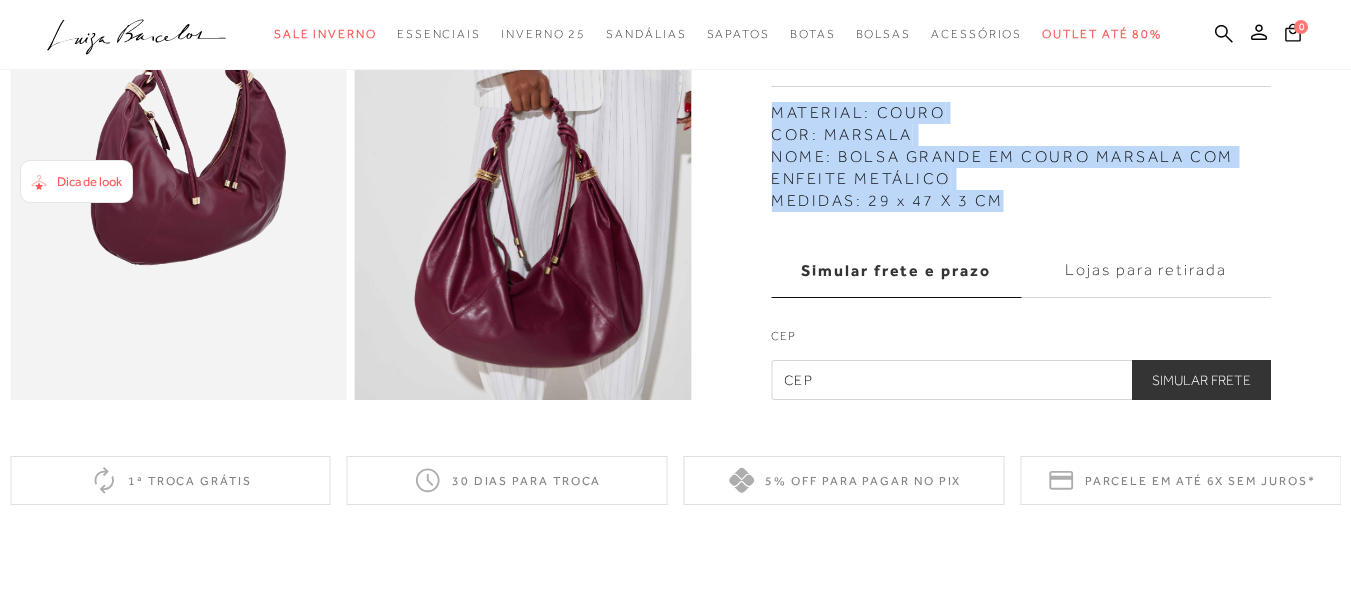 copy on "MATERIAL: COURO COR: MARSALA NOME: BOLSA GRANDE EM COURO MARSALA COM ENFEITE METÁLICO MEDIDAS: 29 x 47 X 3 CM" 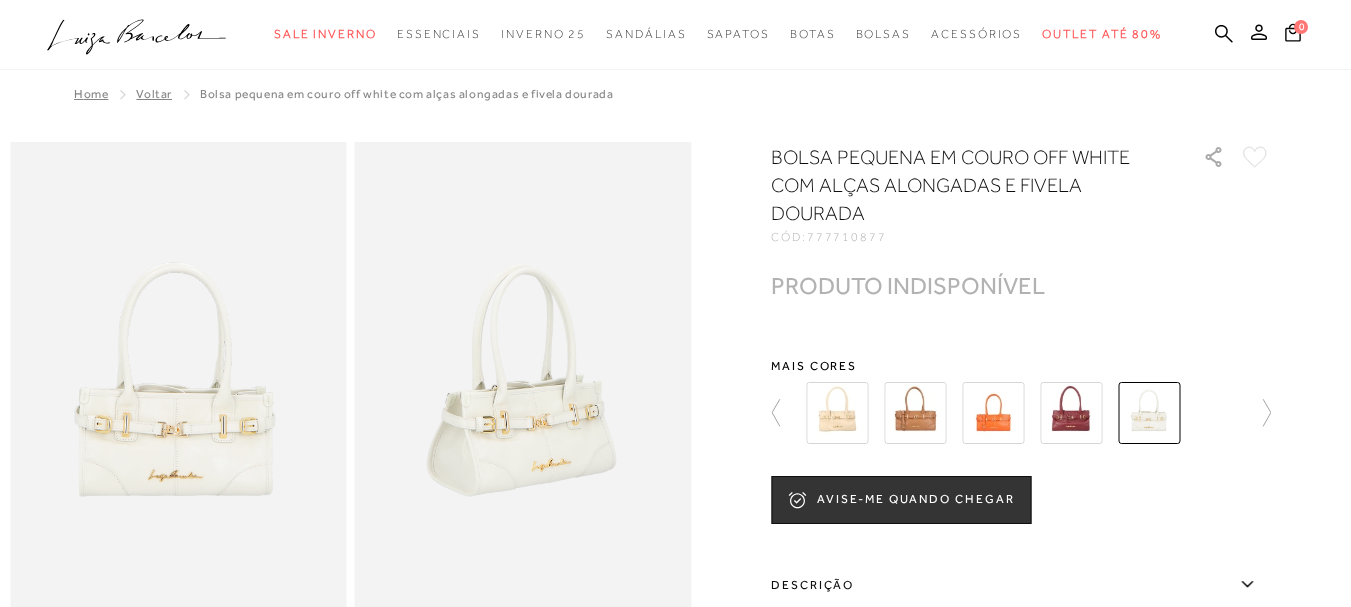 scroll, scrollTop: 0, scrollLeft: 0, axis: both 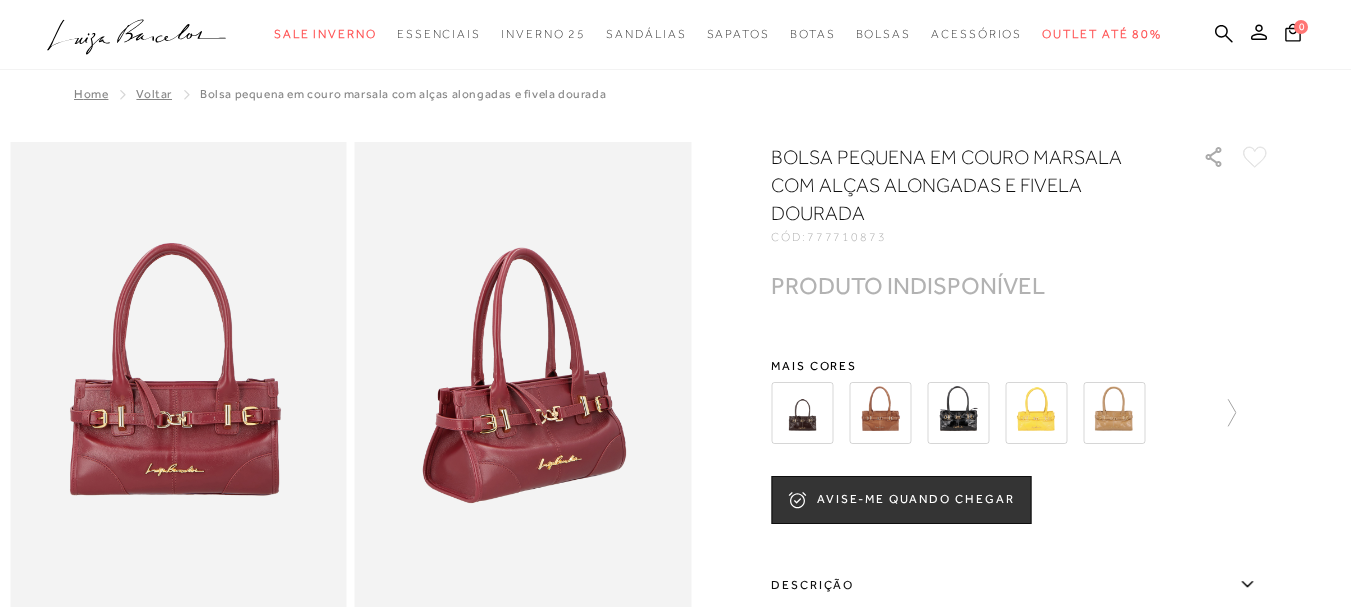 click on "BOLSA PEQUENA EM COURO MARSALA COM ALÇAS ALONGADAS E FIVELA DOURADA" at bounding box center (958, 185) 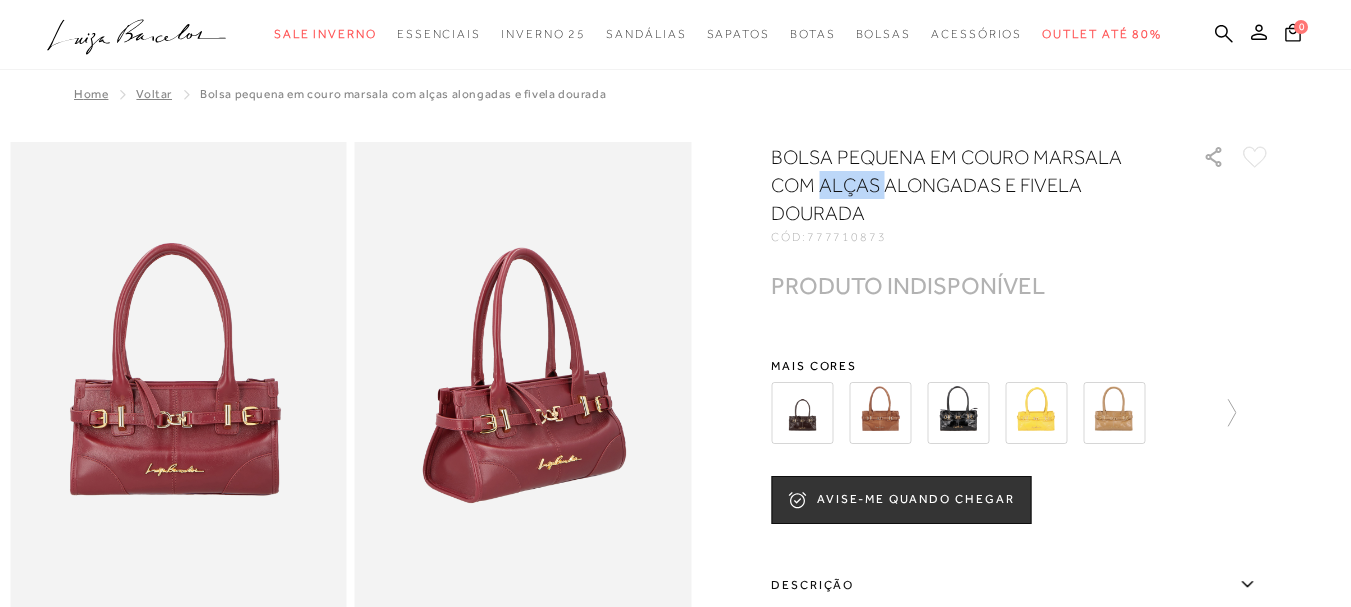 click on "BOLSA PEQUENA EM COURO MARSALA COM ALÇAS ALONGADAS E FIVELA DOURADA" at bounding box center [958, 185] 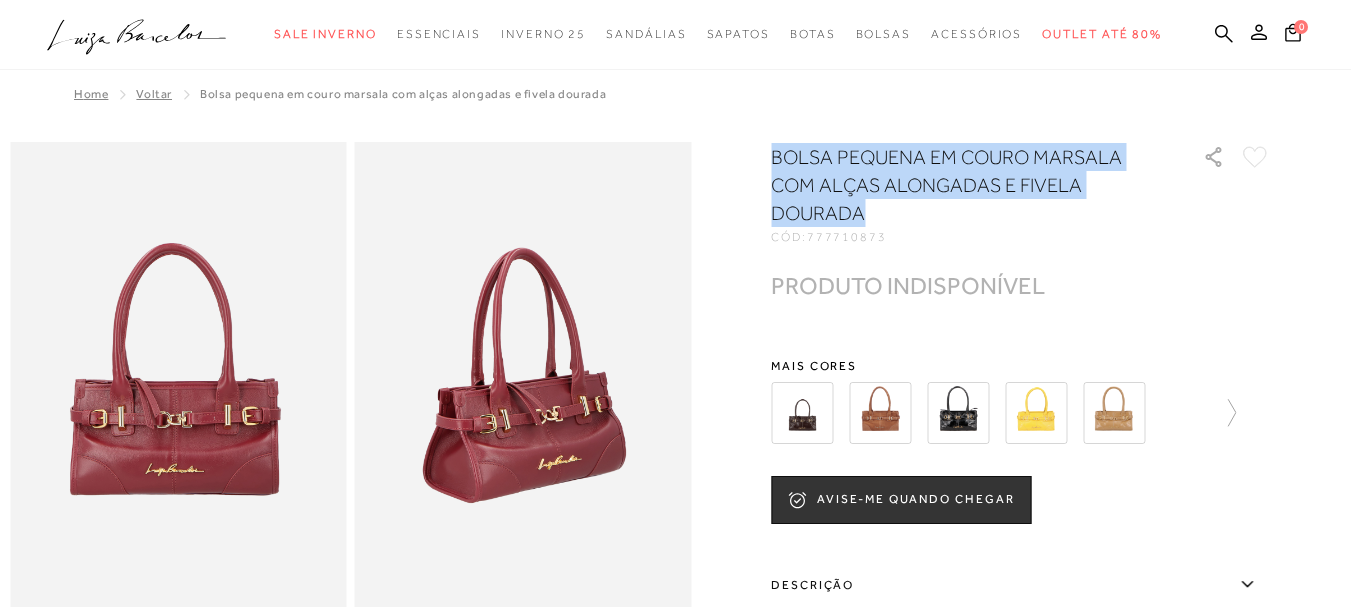 click on "BOLSA PEQUENA EM COURO MARSALA COM ALÇAS ALONGADAS E FIVELA DOURADA" at bounding box center [958, 185] 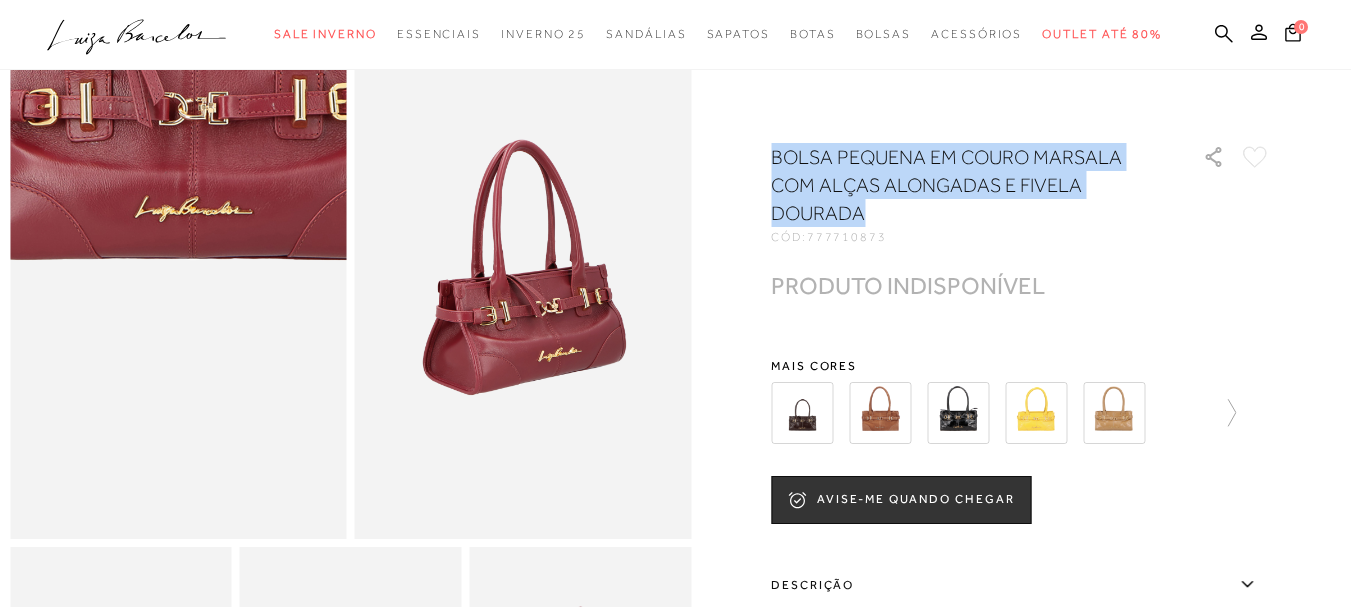 scroll, scrollTop: 100, scrollLeft: 0, axis: vertical 